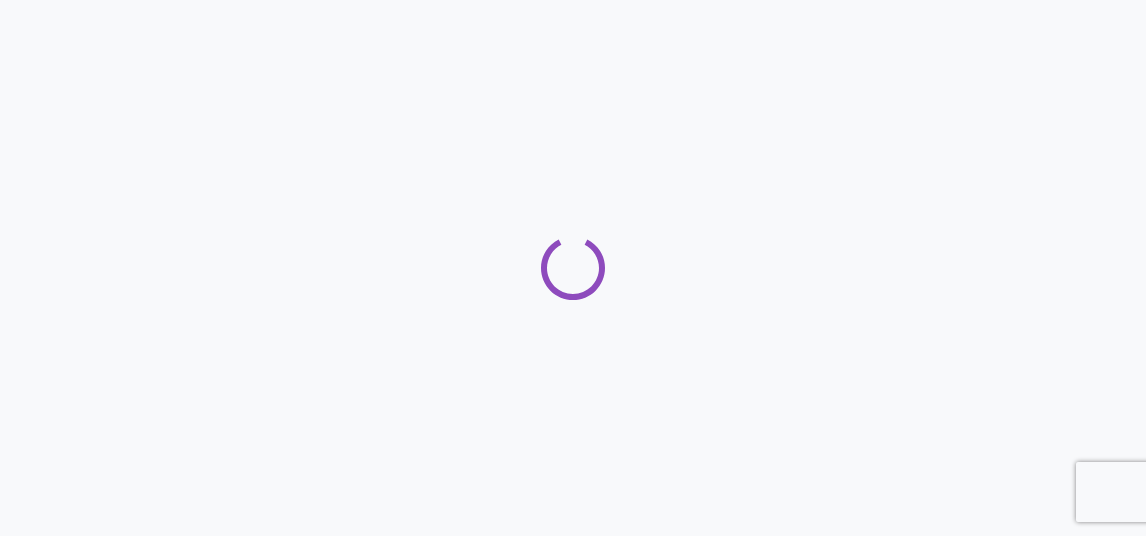 scroll, scrollTop: 0, scrollLeft: 0, axis: both 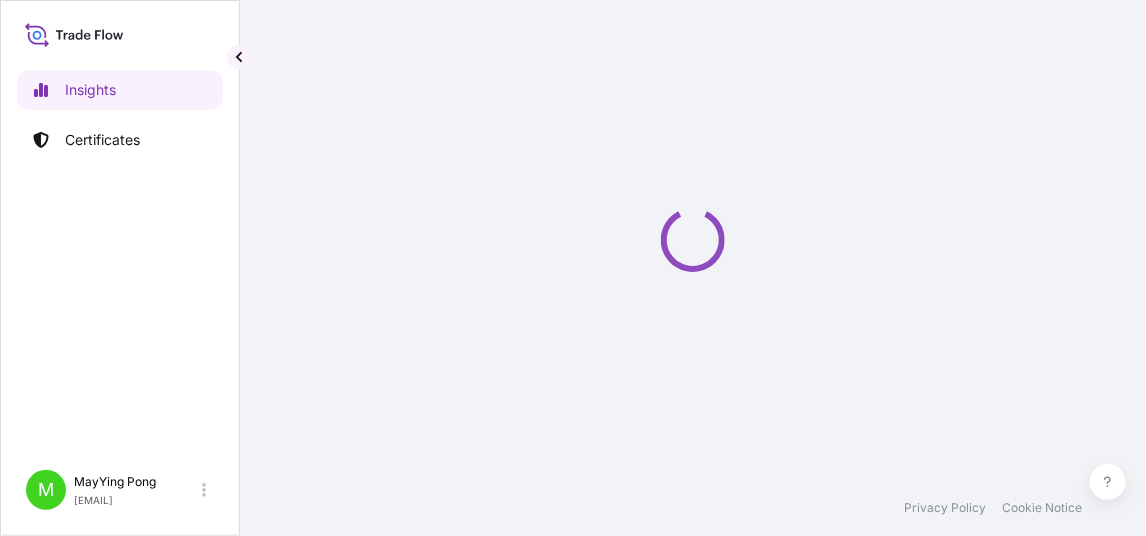 select on "2025" 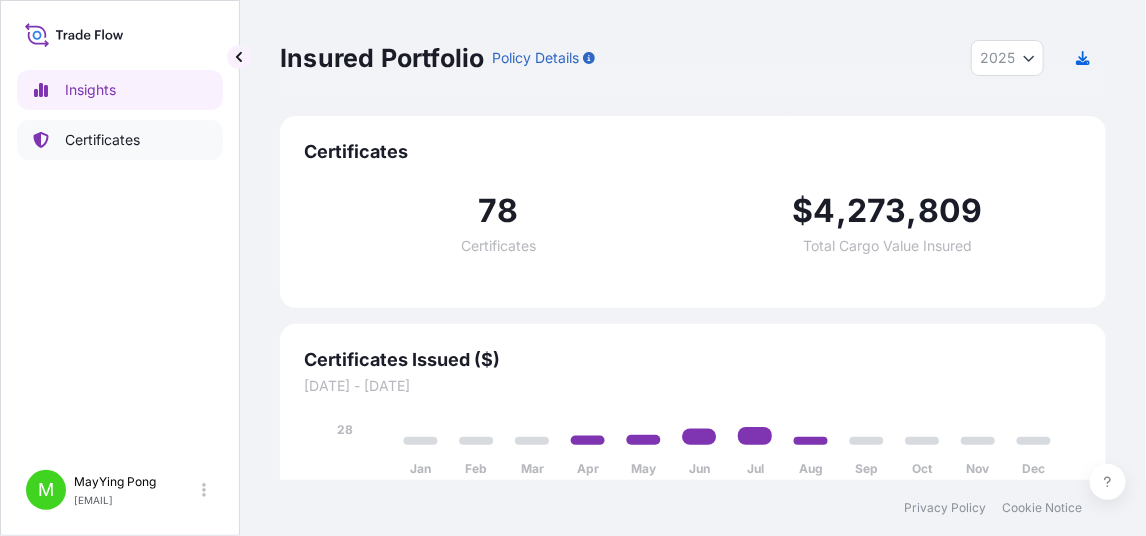 click on "Certificates" at bounding box center [102, 140] 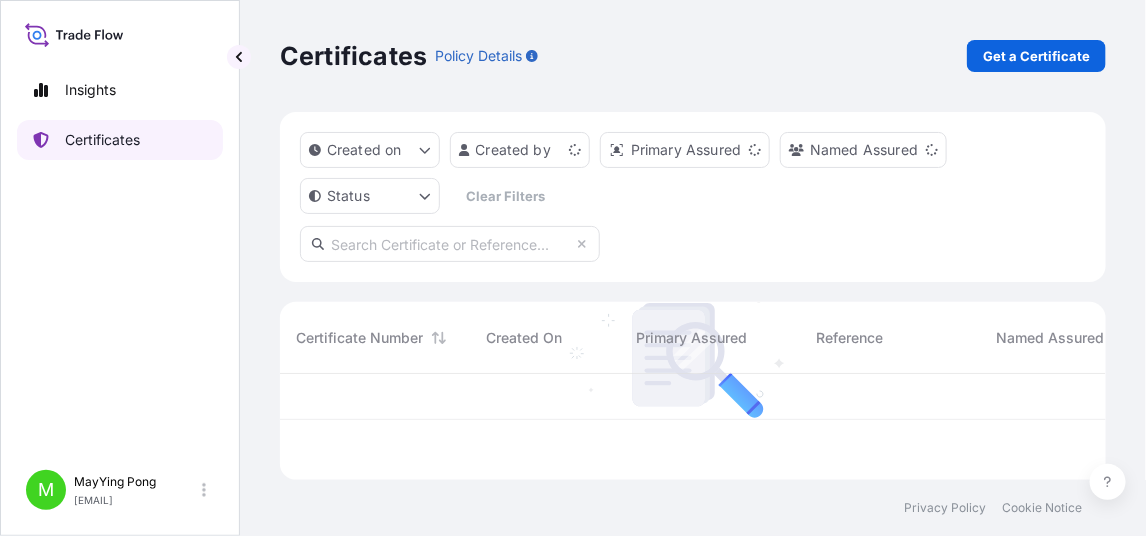 scroll, scrollTop: 16, scrollLeft: 15, axis: both 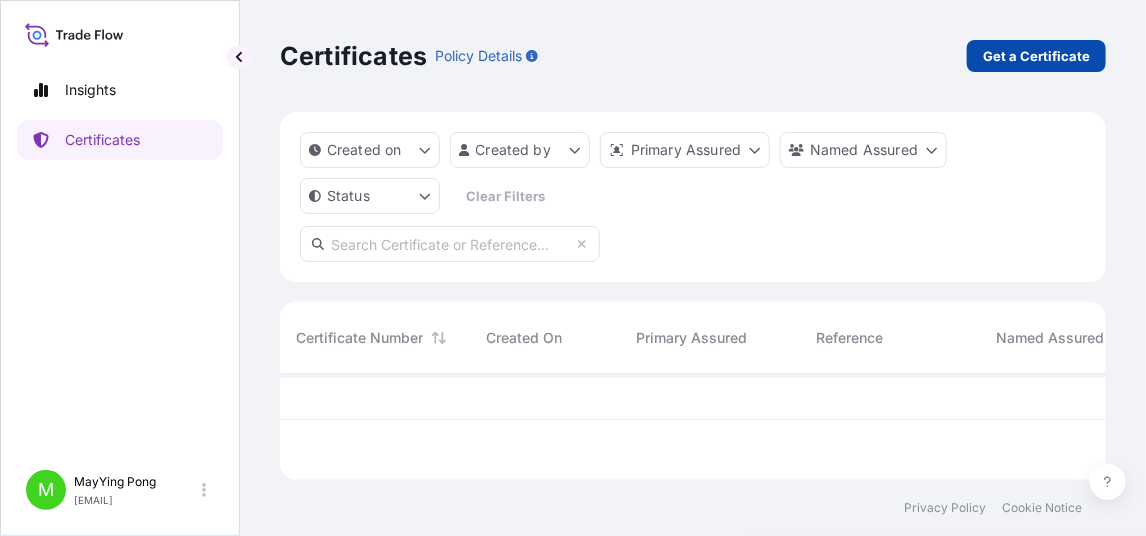 click on "Get a Certificate" at bounding box center [1036, 56] 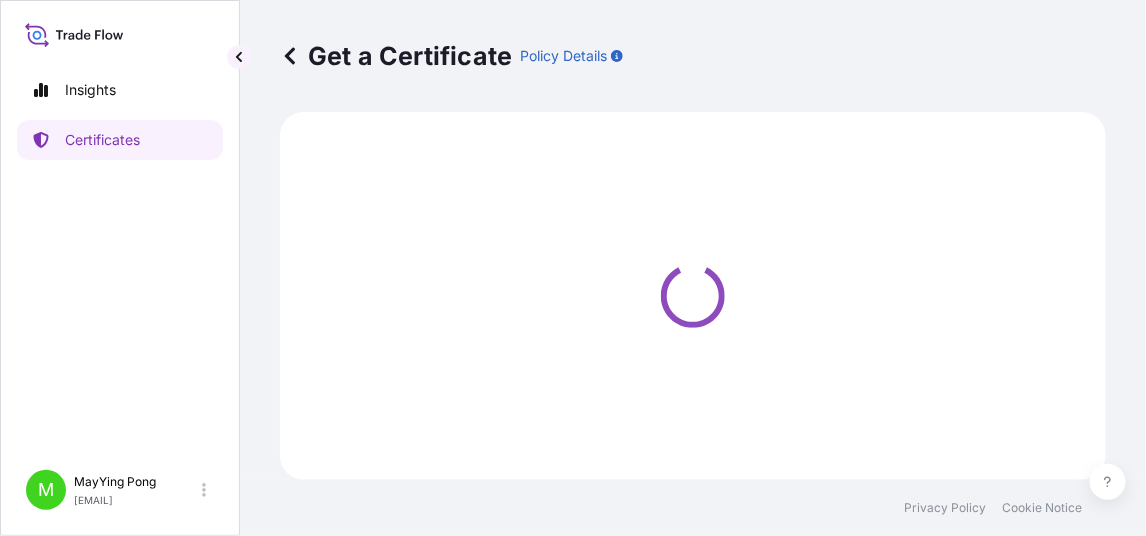 select on "Ocean Vessel" 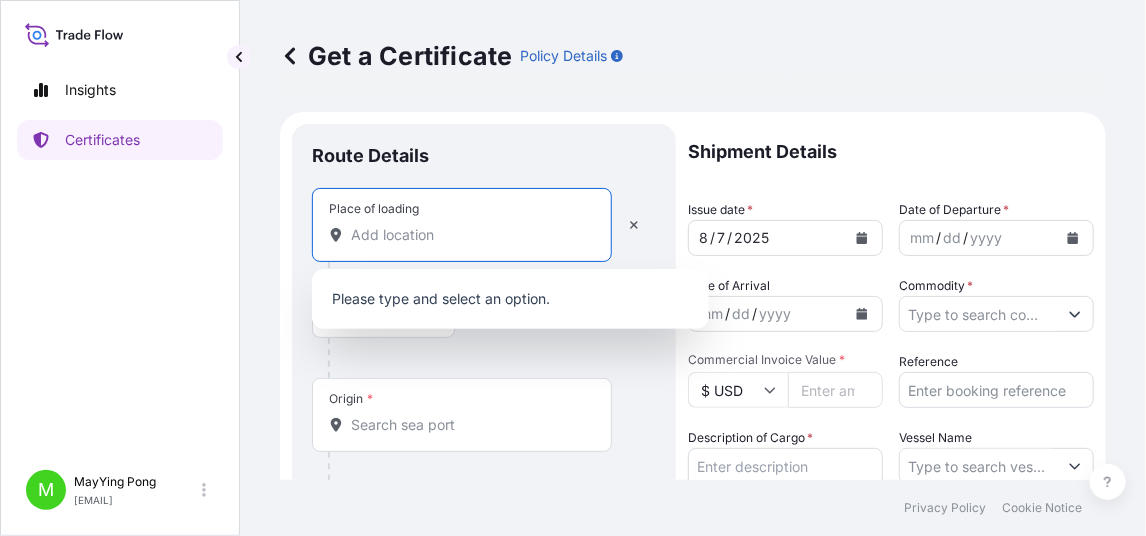 click on "Place of loading" at bounding box center (469, 235) 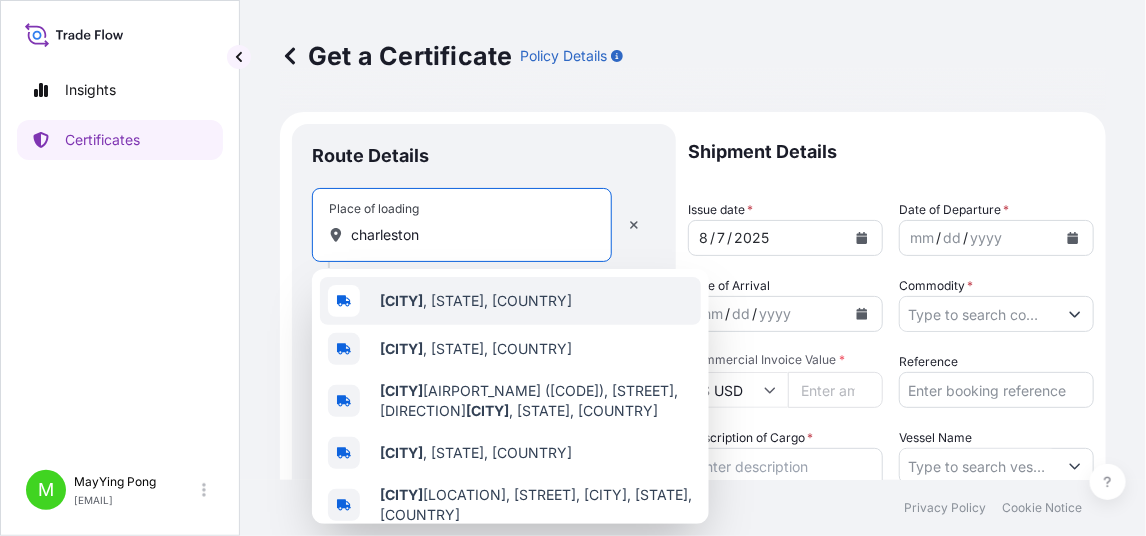 click on "[CITY] , [STATE], [COUNTRY]" at bounding box center (510, 301) 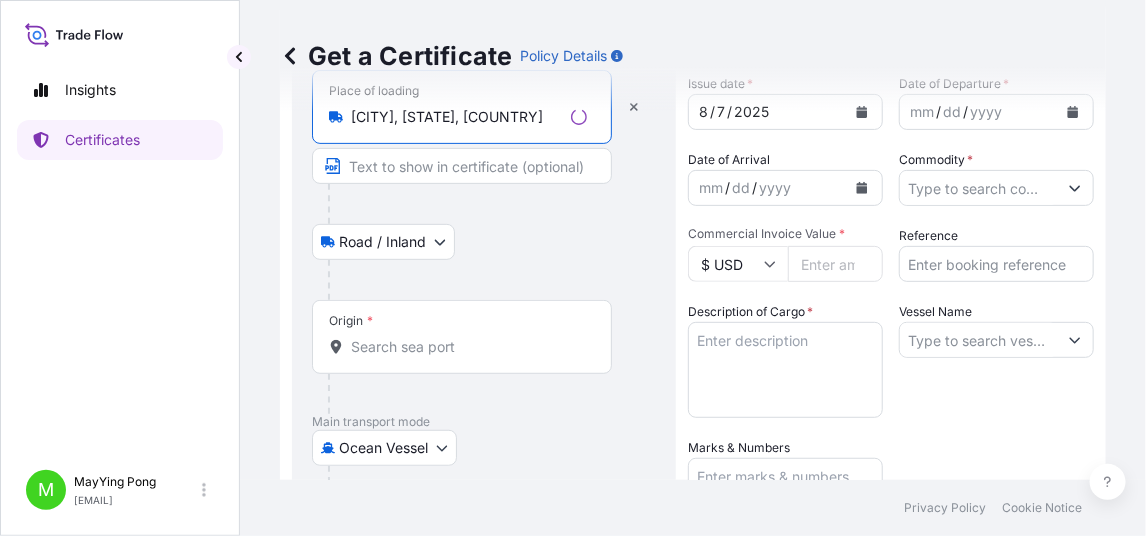 scroll, scrollTop: 199, scrollLeft: 0, axis: vertical 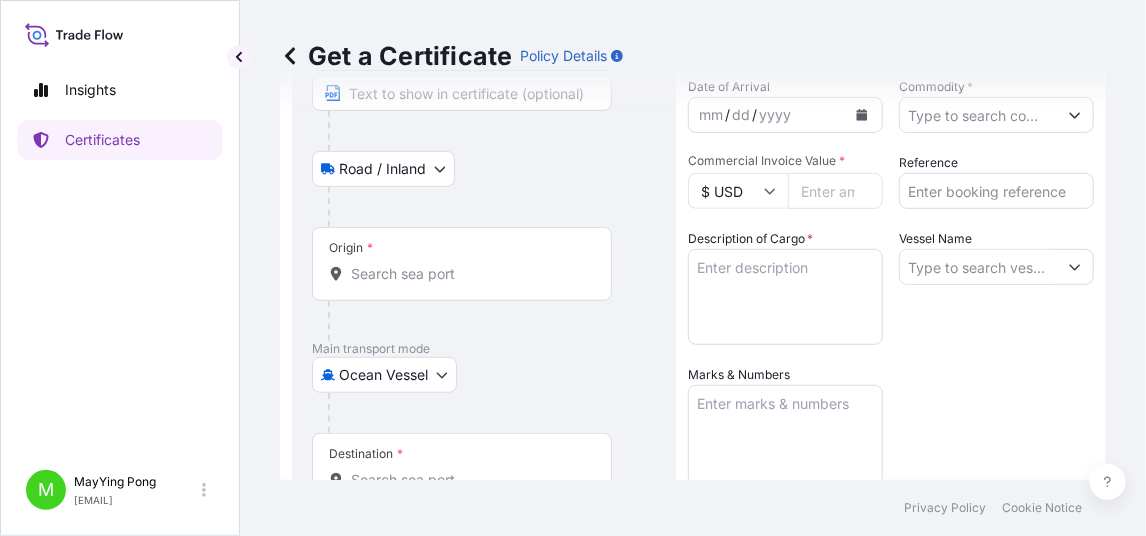 type on "[CITY], [STATE], [COUNTRY]" 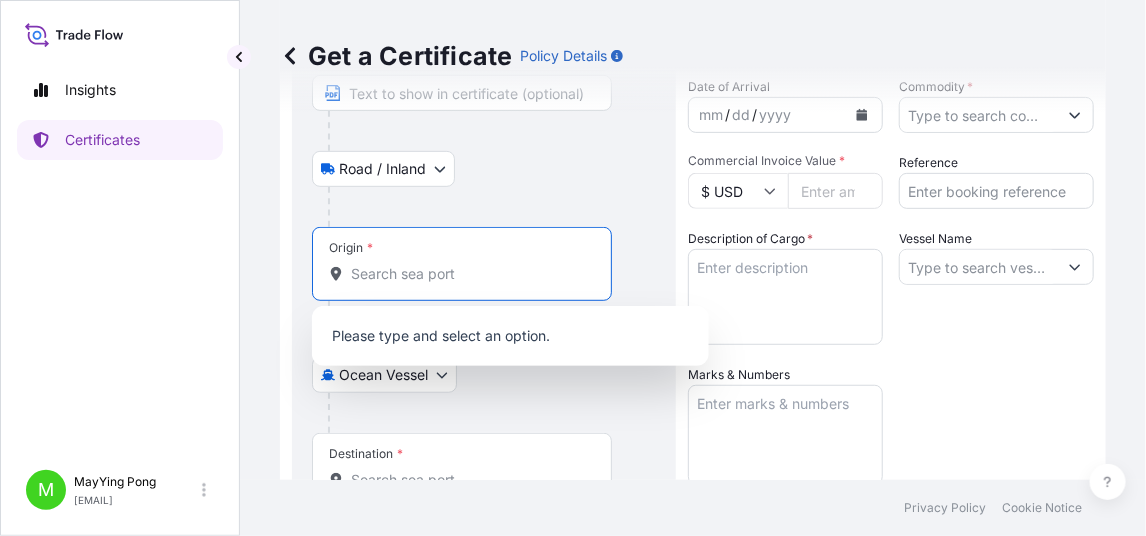 type on "c" 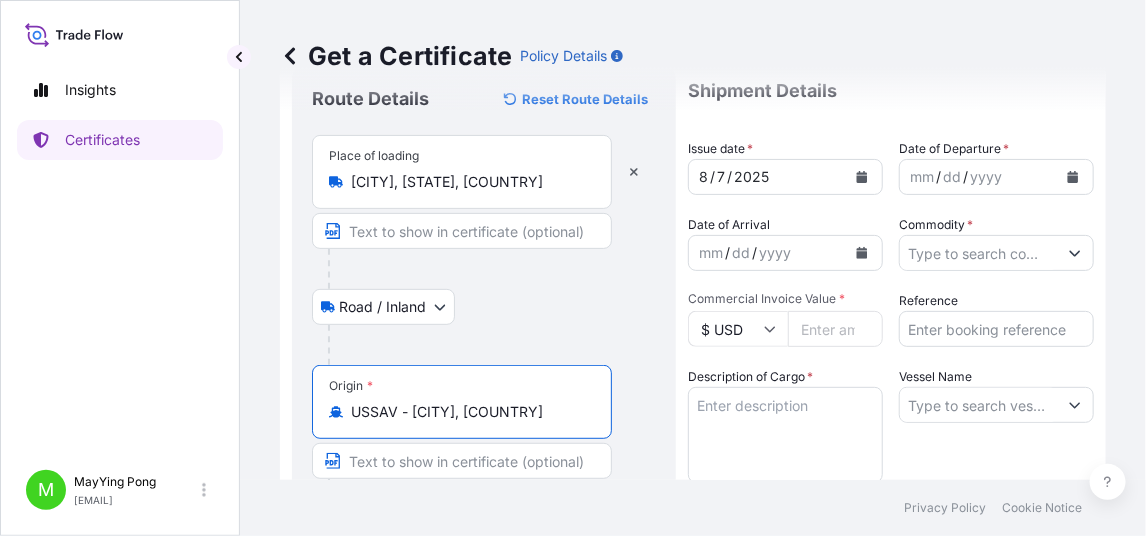 scroll, scrollTop: 0, scrollLeft: 0, axis: both 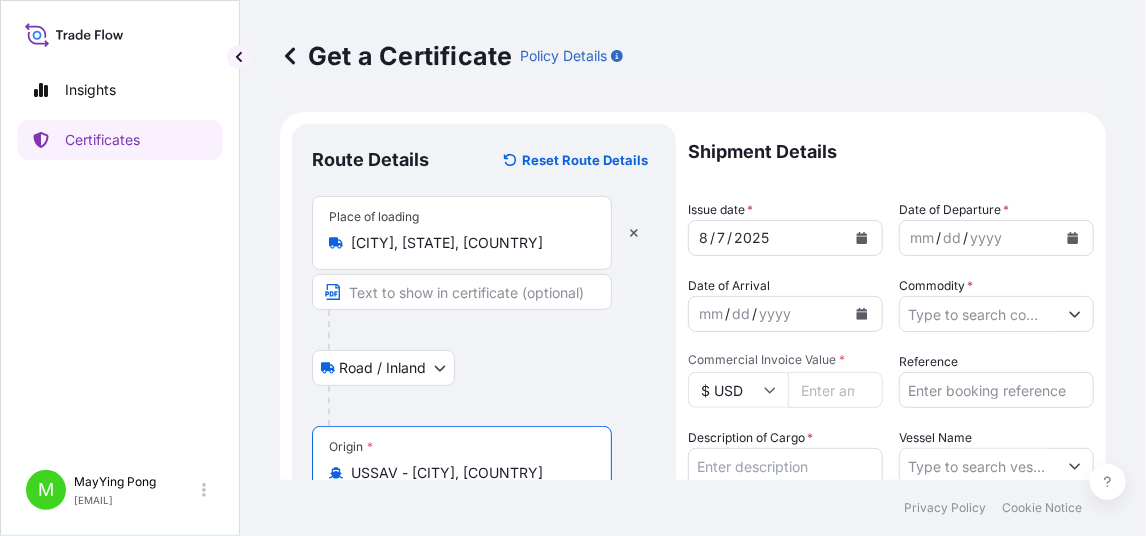 type on "USSAV - [CITY], [COUNTRY]" 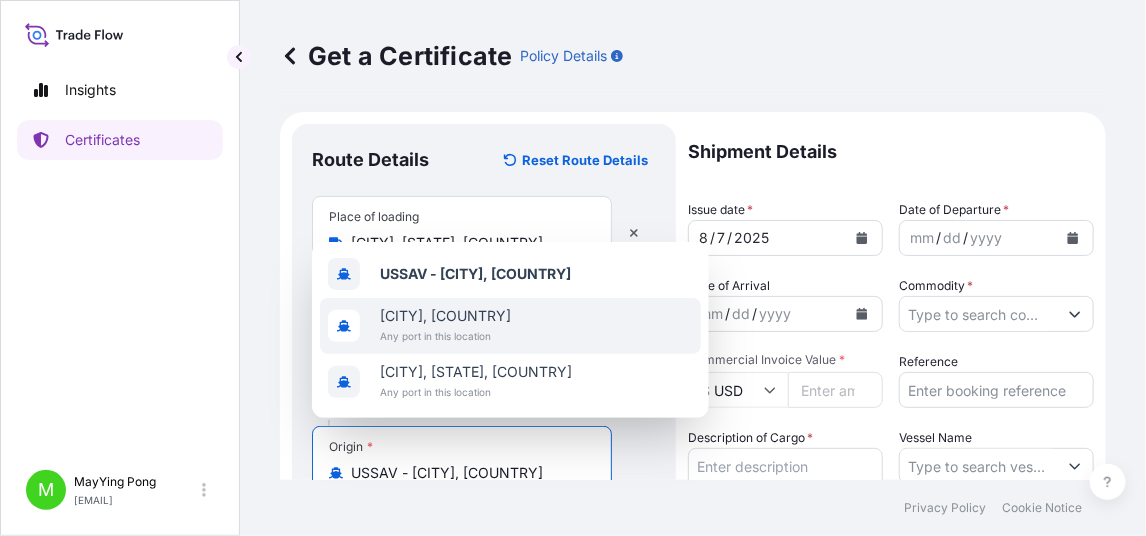 click on "Get a Certificate Policy Details Route Details Reset Route Details Place of loading [CITY], [STATE], [COUNTRY] Road / Inland Road / Inland Origin * USSAV - [CITY], [COUNTRY] Main transport mode Ocean Vessel Road Air Ocean Vessel Destination * [CITY], [COUNTRY] Cover port to door - Add place of discharge Road / Inland Road / Inland Place of Discharge Shipment Details Issue date * [DATE] Date of Departure * [DATE] Date of Arrival [DATE] Commodity * Packing Category Commercial Invoice Value    * $ USD Reference Description of Cargo * Vessel Name Marks & Numbers Letter of Credit This shipment has a letter of credit Letter of credit * Letter of credit may not exceed 12000 characters Assured Details Primary Assured * Select a primary assured Milliken and Company Named Assured Named Assured Address Create Certificate" at bounding box center [693, 240] 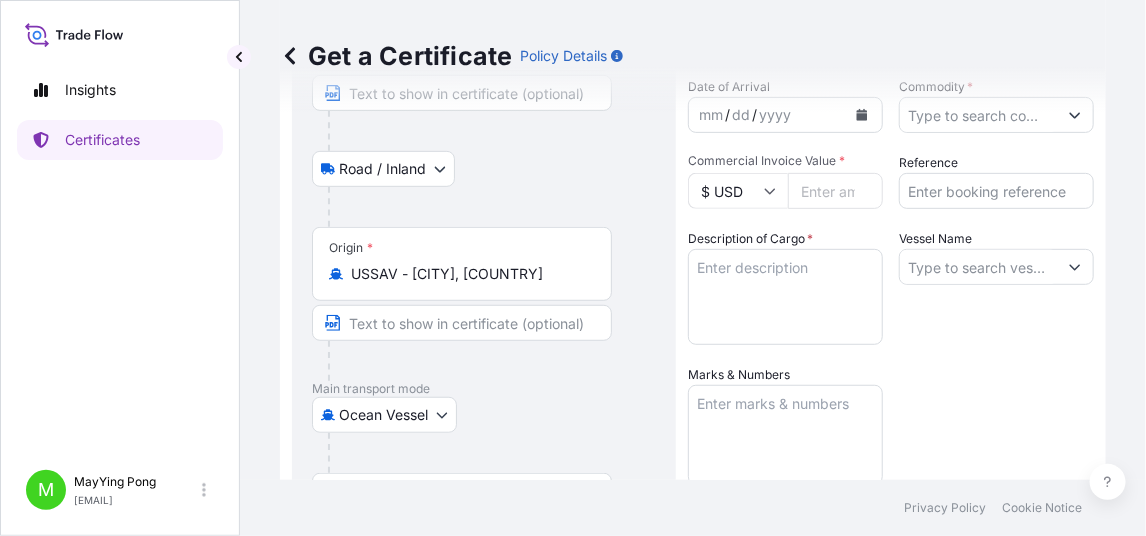scroll, scrollTop: 399, scrollLeft: 0, axis: vertical 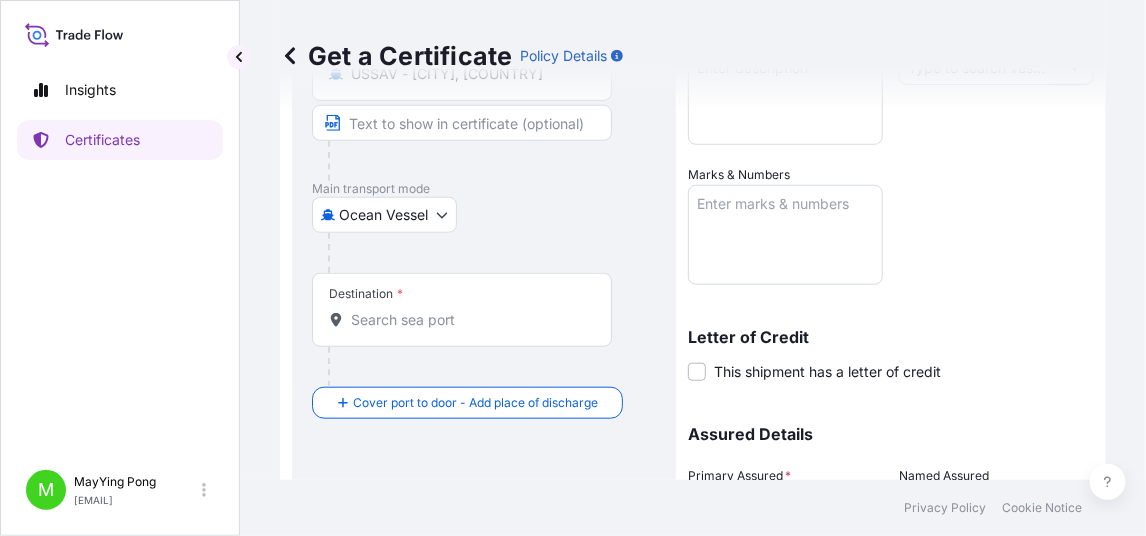 click on "Destination *" at bounding box center [469, 320] 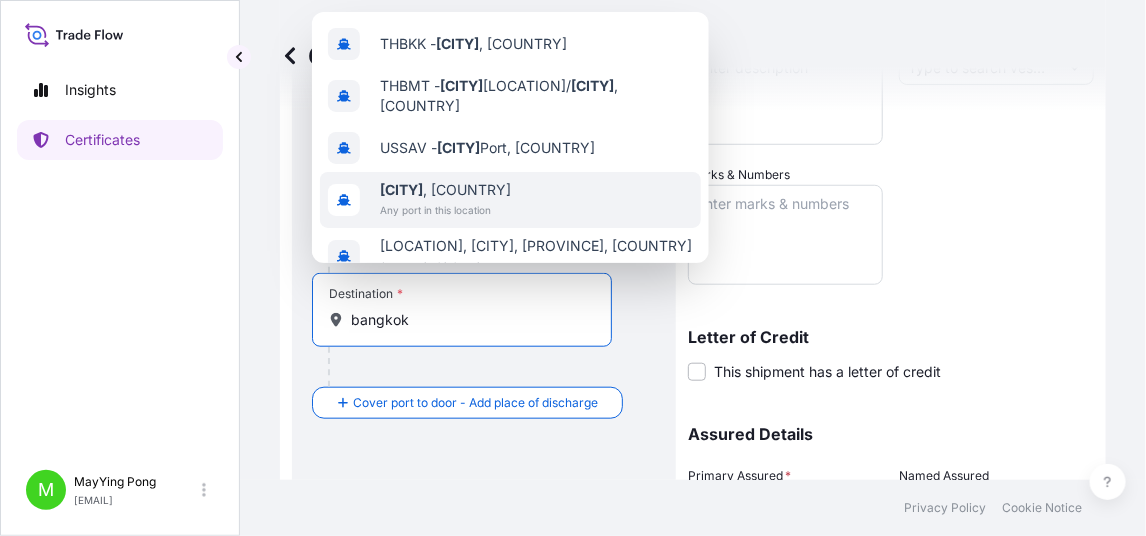 click on "Any port in this location" at bounding box center [445, 210] 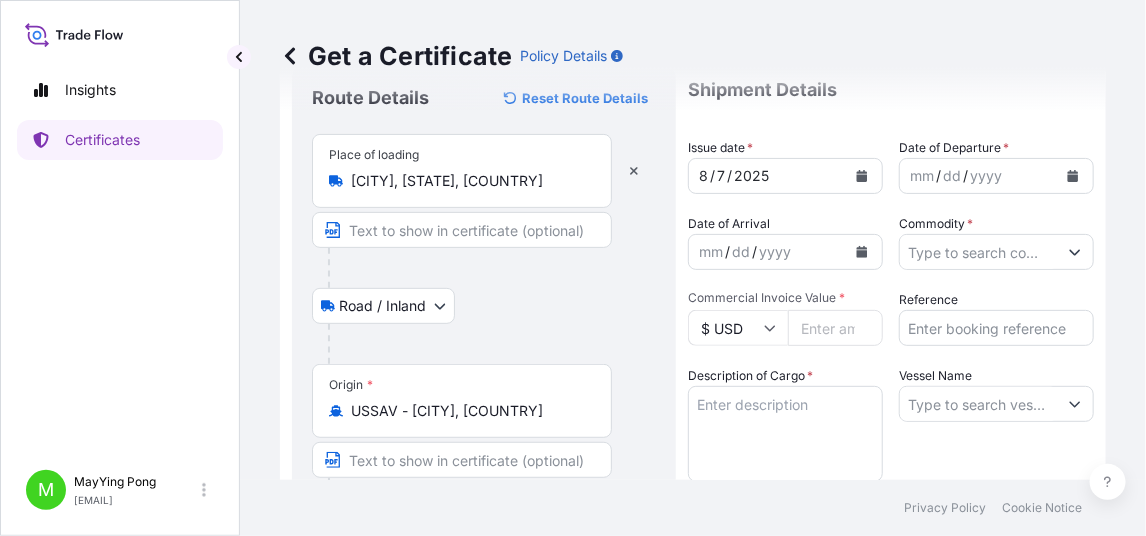 scroll, scrollTop: 0, scrollLeft: 0, axis: both 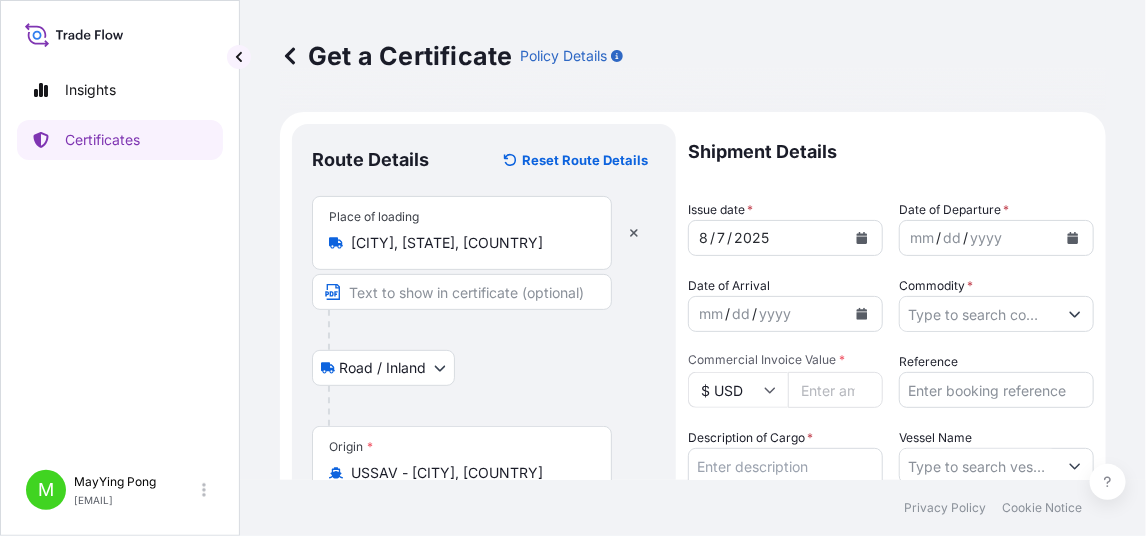 type on "[CITY], [COUNTRY]" 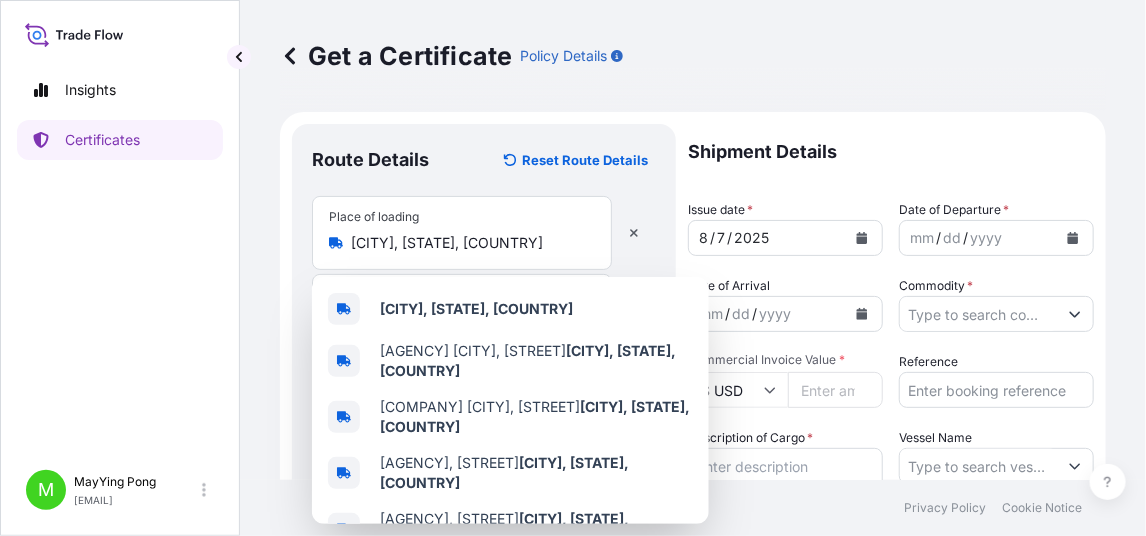 click on "Insights Certificates" at bounding box center [120, 256] 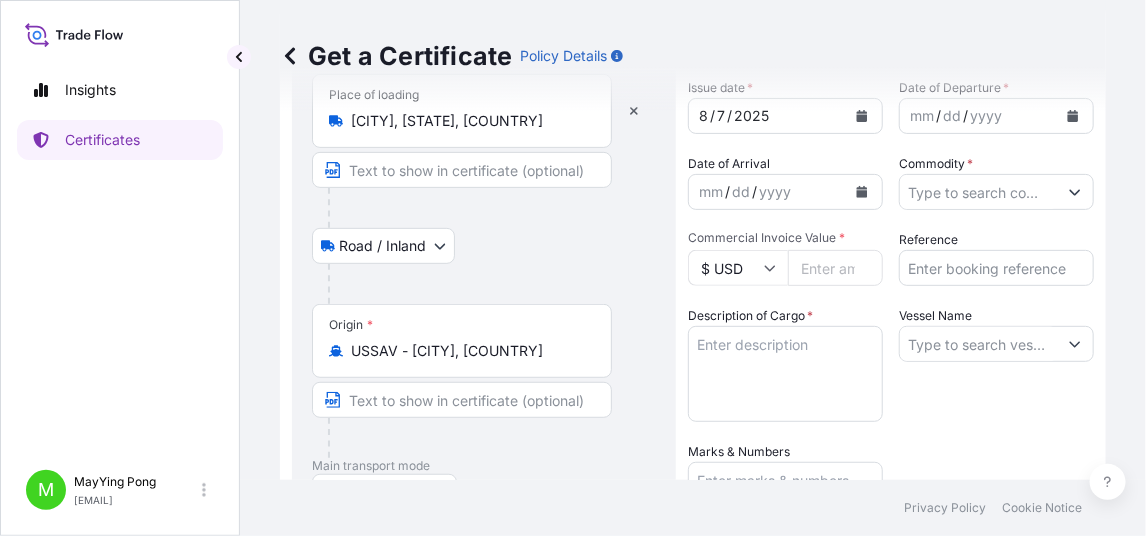 scroll, scrollTop: 0, scrollLeft: 0, axis: both 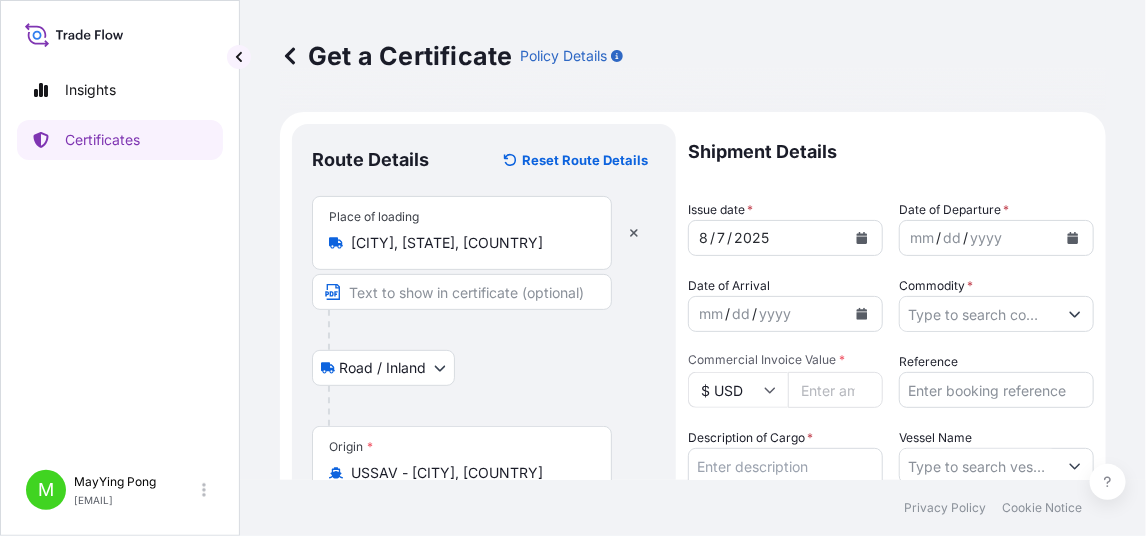 click 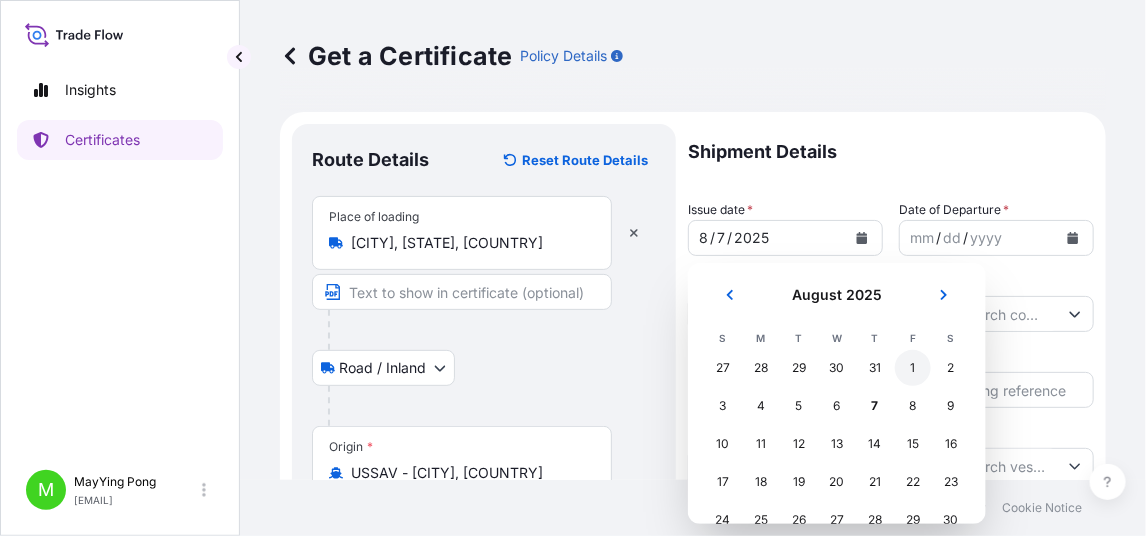 click on "1" at bounding box center [913, 368] 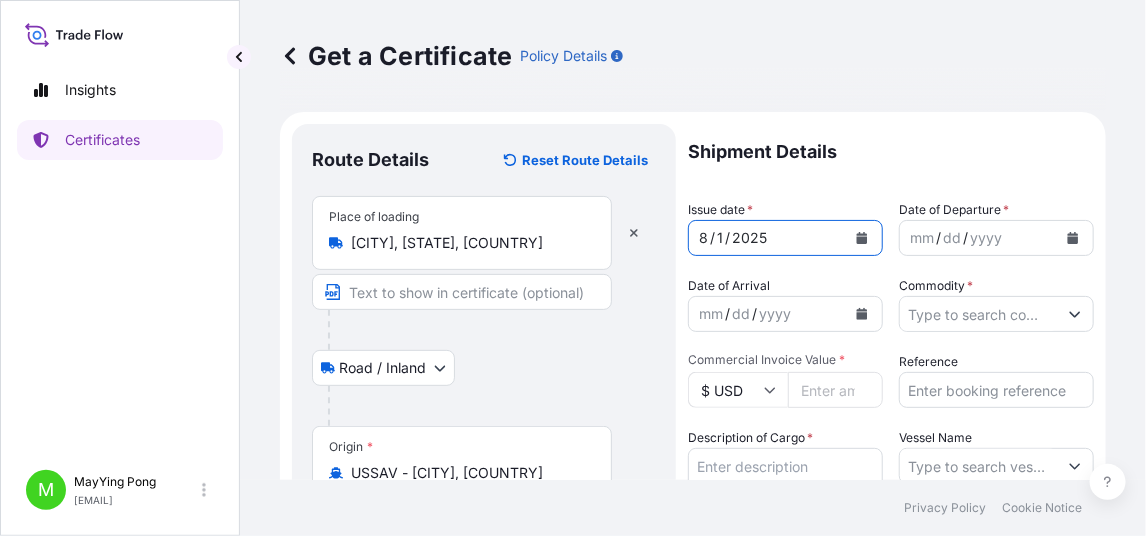 click at bounding box center (1073, 238) 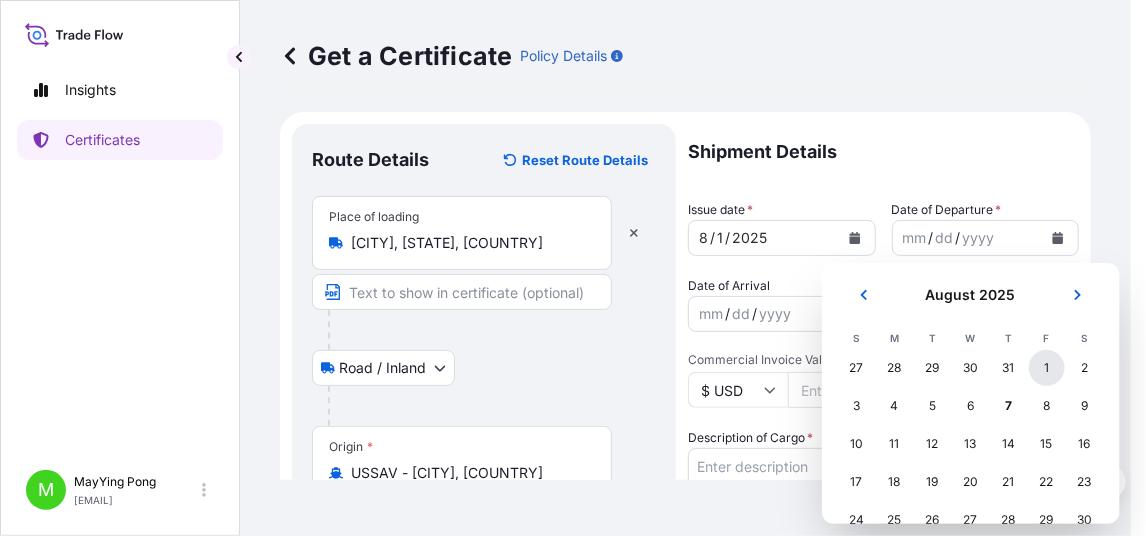 click on "1" at bounding box center [1047, 368] 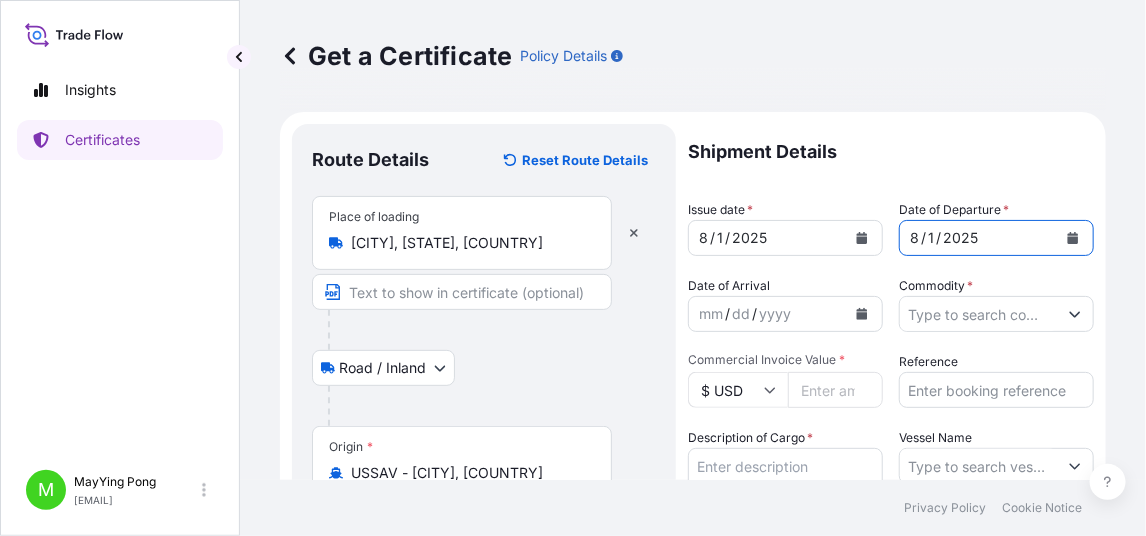 click at bounding box center [862, 314] 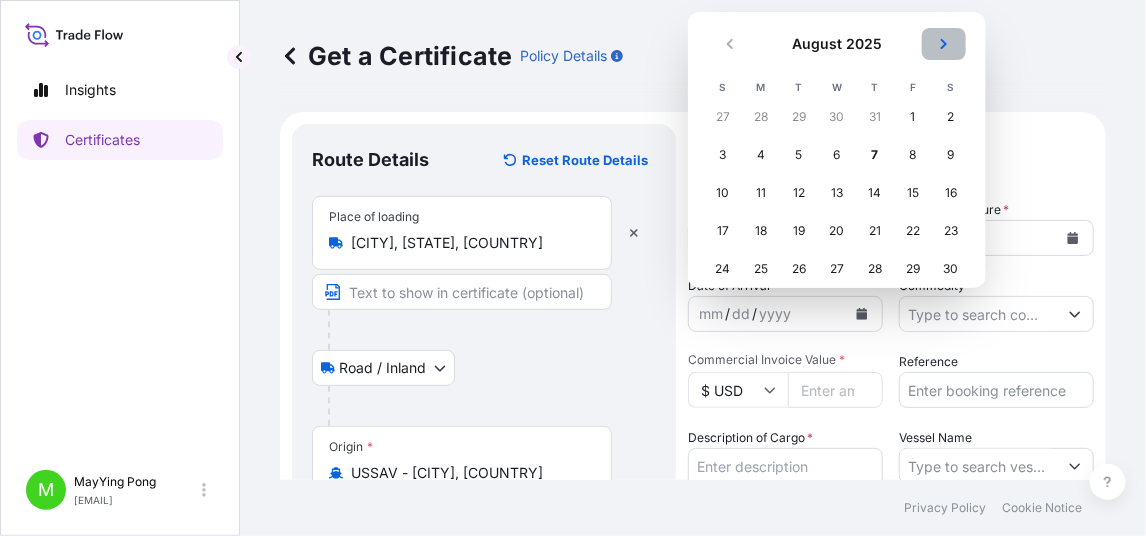 click at bounding box center (944, 44) 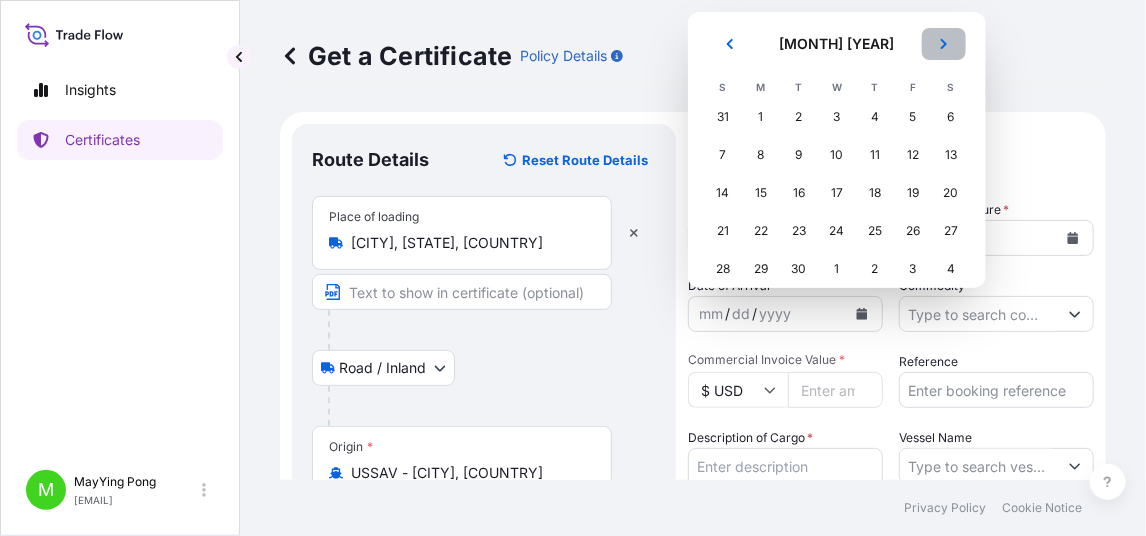 click at bounding box center [944, 44] 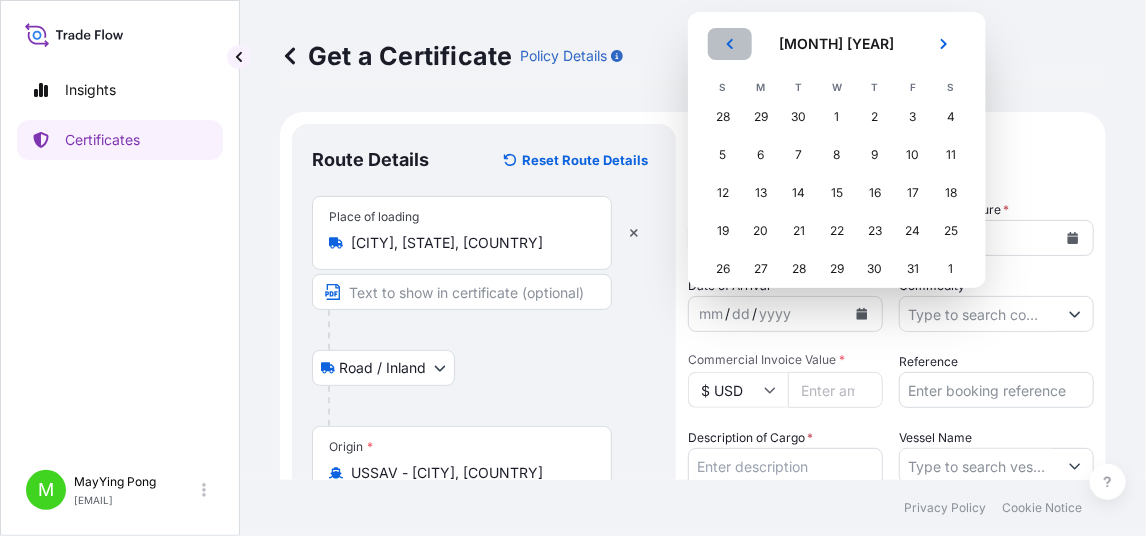 click 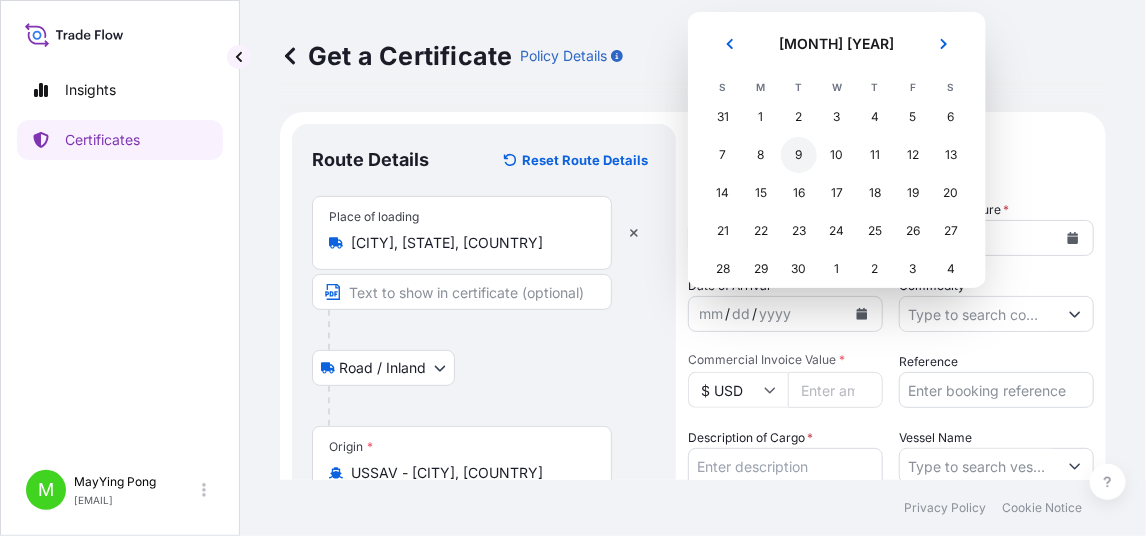 click on "9" at bounding box center (799, 155) 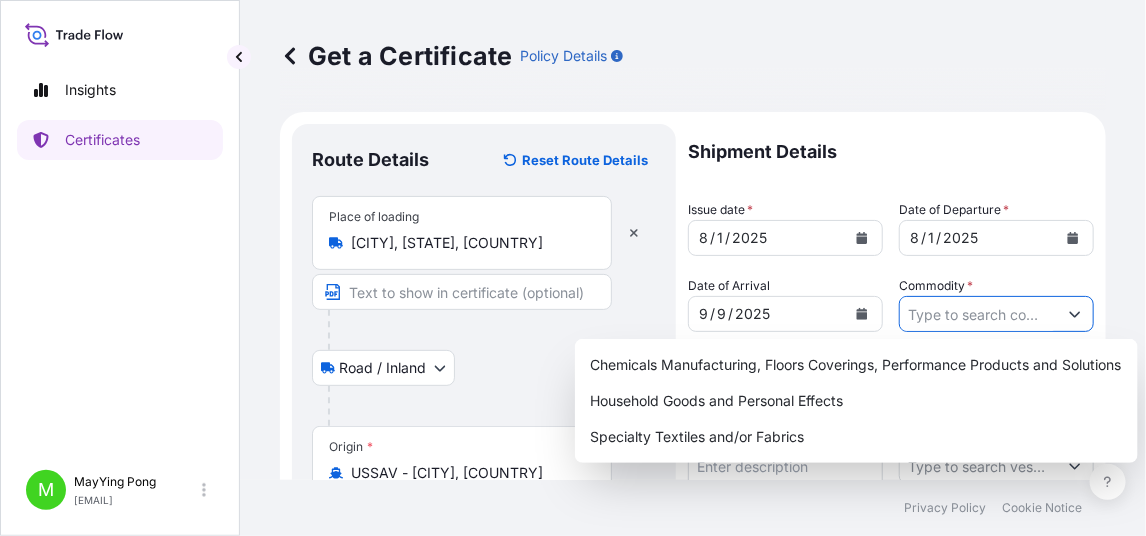 click on "Commodity *" at bounding box center (978, 314) 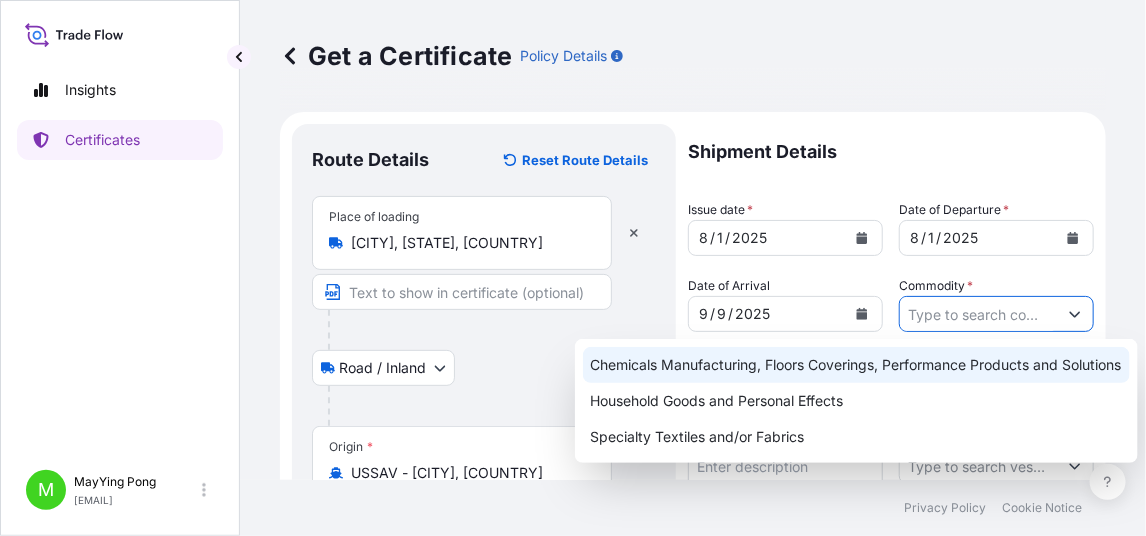 click on "Chemicals Manufacturing, Floors Coverings, Performance Products and Solutions" at bounding box center (856, 365) 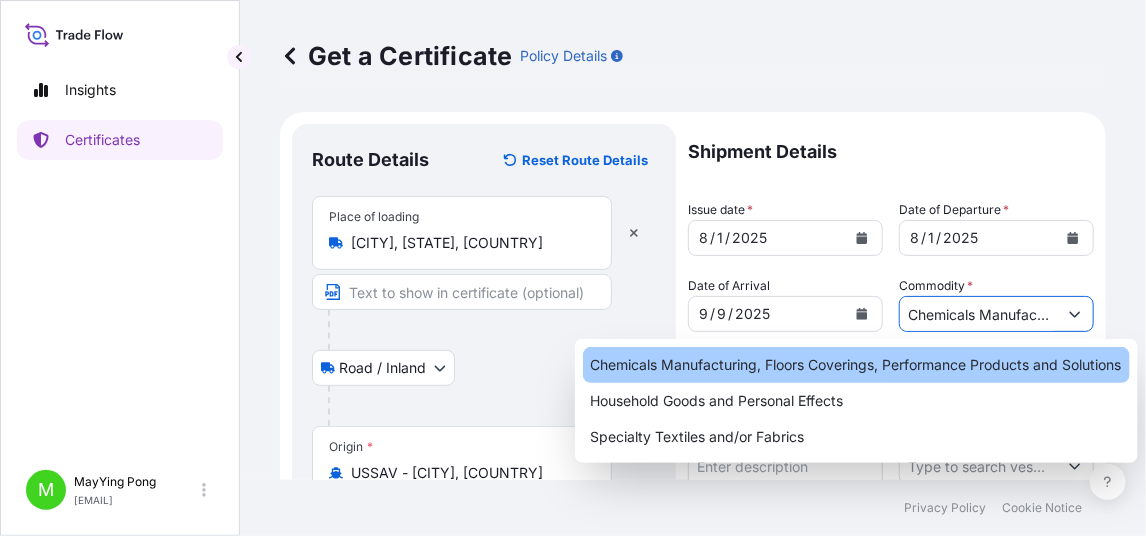 type on "Chemicals Manufacturing, Floors Coverings, Performance Products and Solutions" 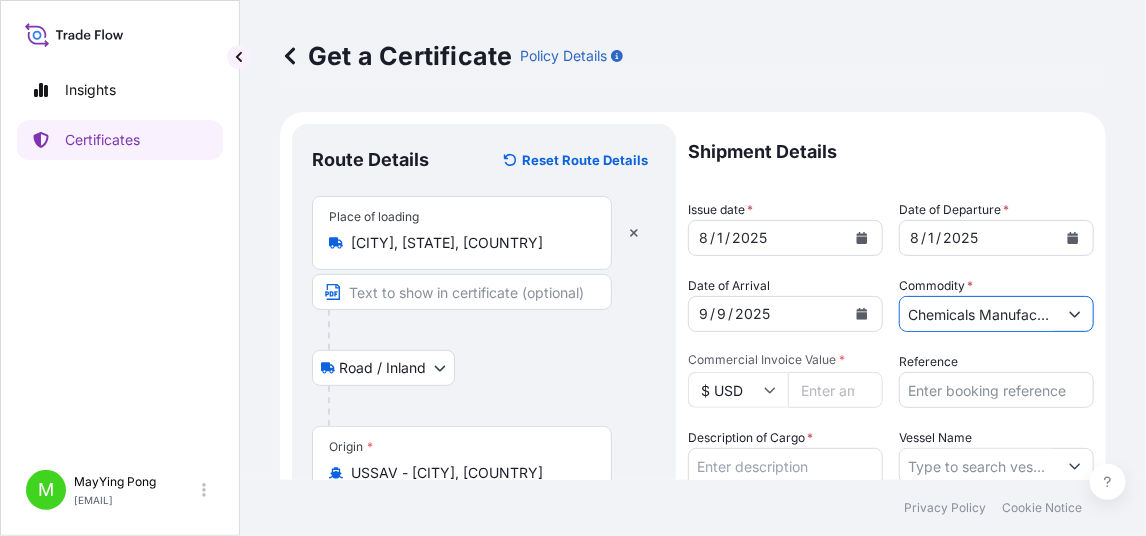 click on "Commercial Invoice Value    *" at bounding box center [835, 390] 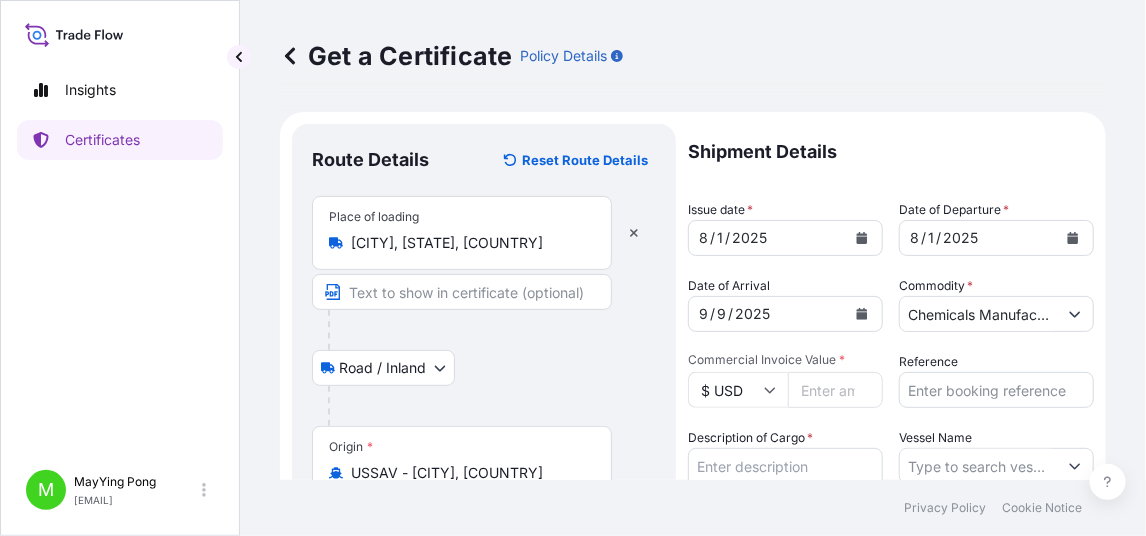 click on "Commercial Invoice Value    *" at bounding box center (835, 390) 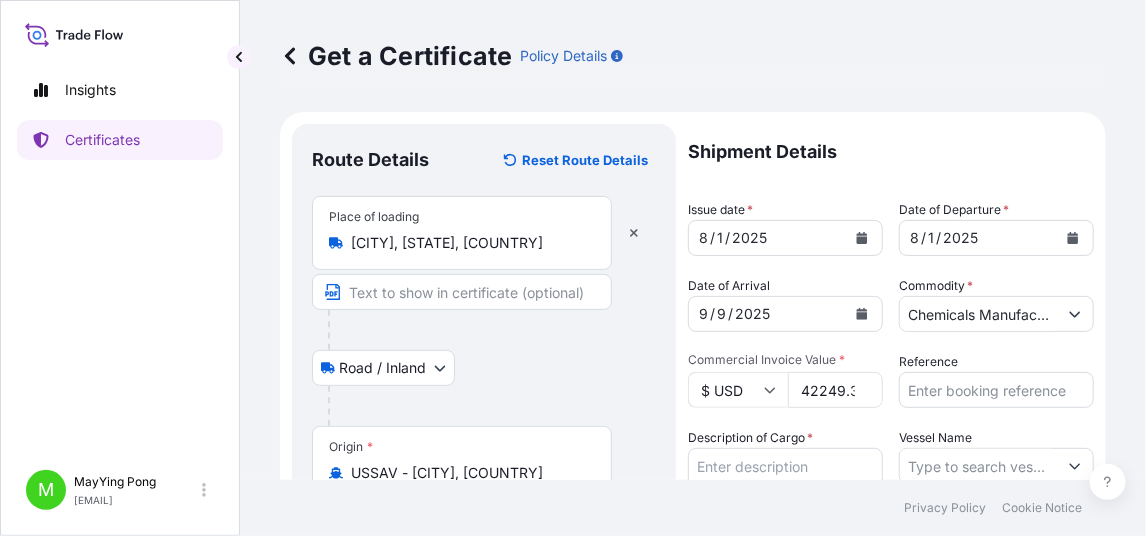 scroll, scrollTop: 0, scrollLeft: 16, axis: horizontal 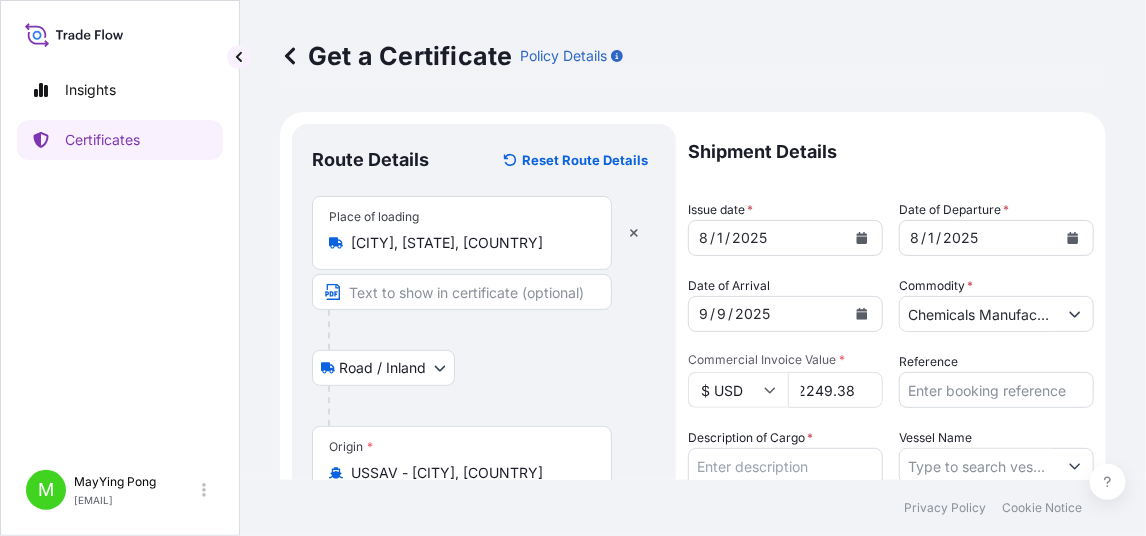 type on "42249.38" 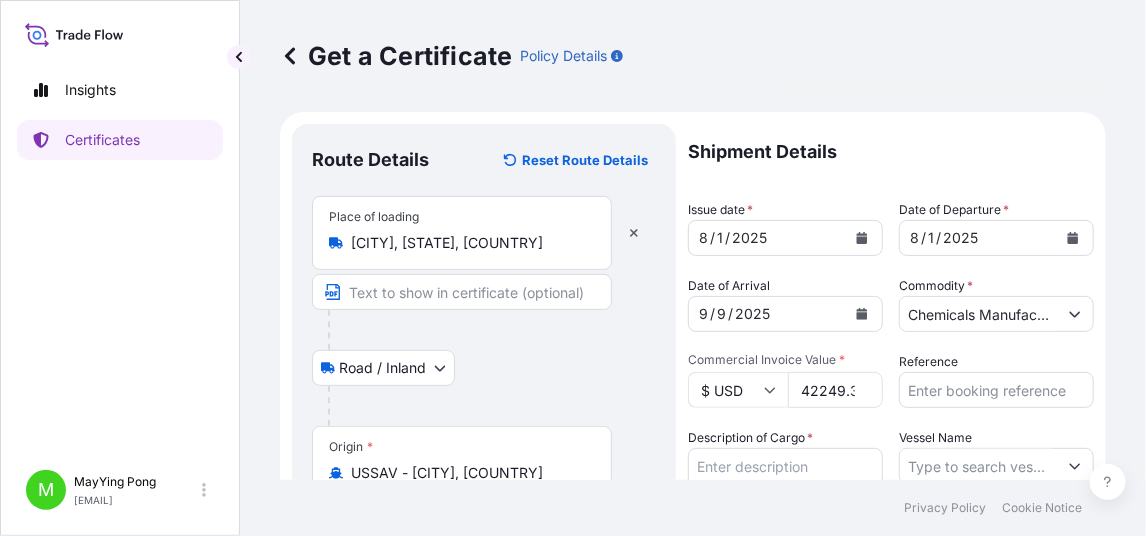 click on "Reference" at bounding box center [996, 390] 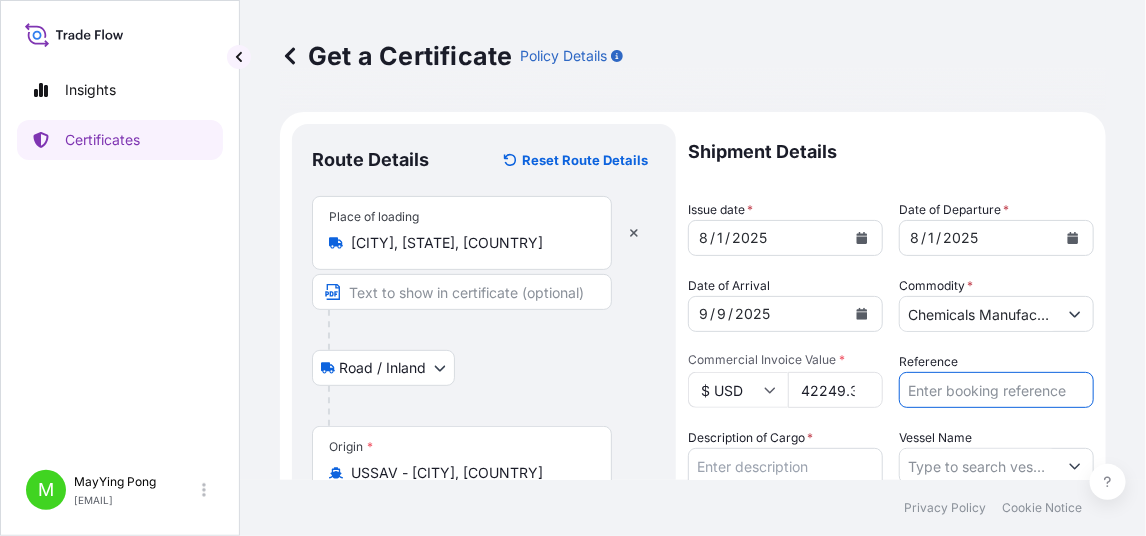 paste on "1003545934" 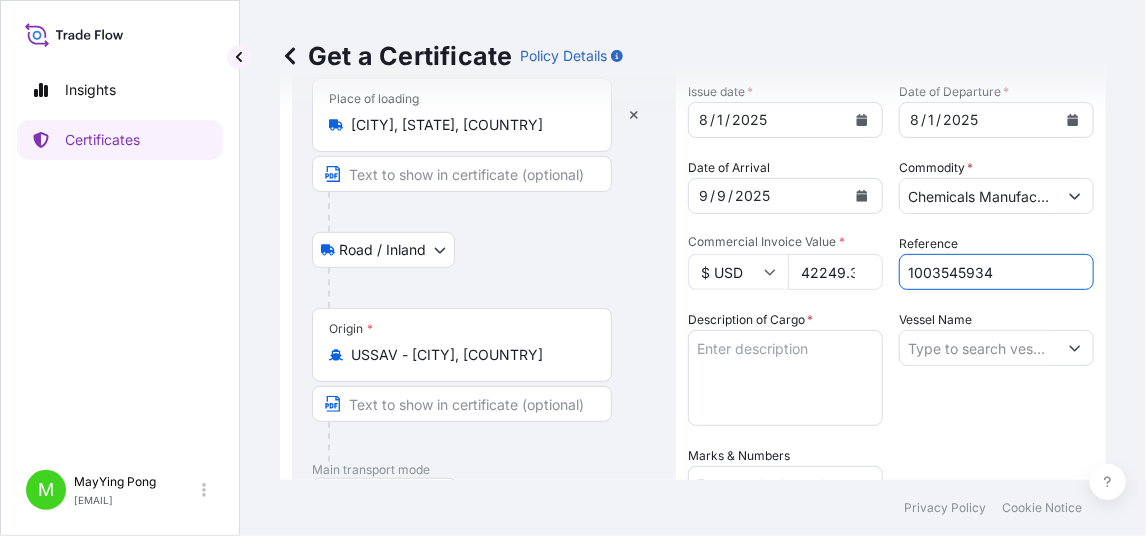 scroll, scrollTop: 300, scrollLeft: 0, axis: vertical 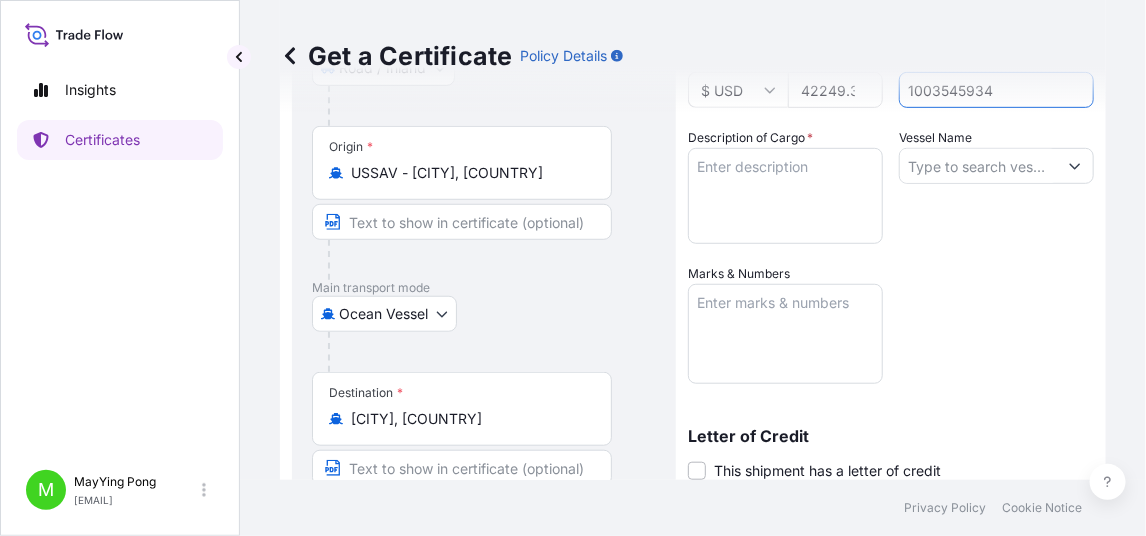 type on "1003545934" 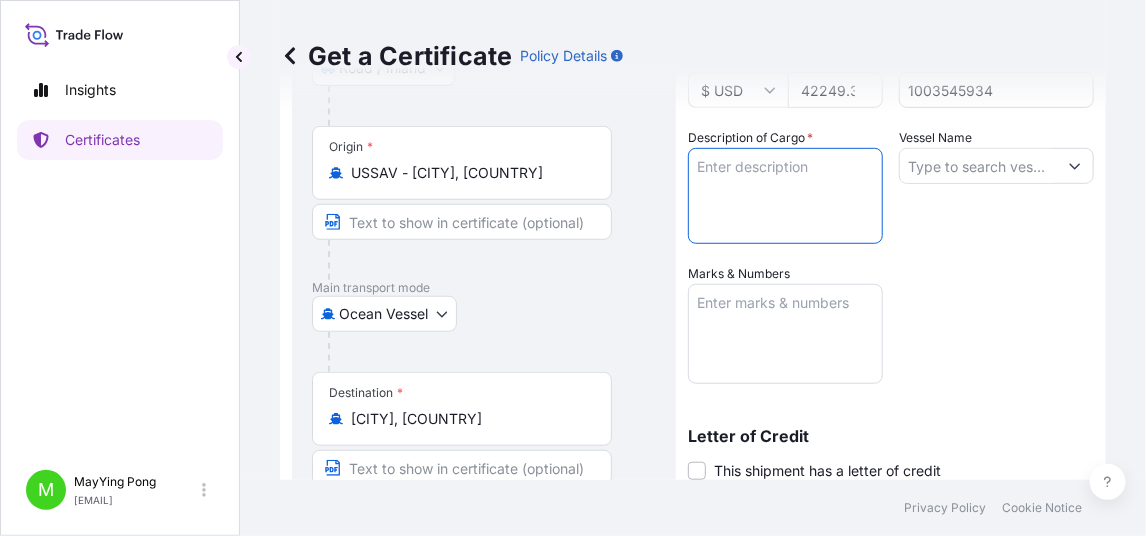 click on "Description of Cargo *" at bounding box center (785, 196) 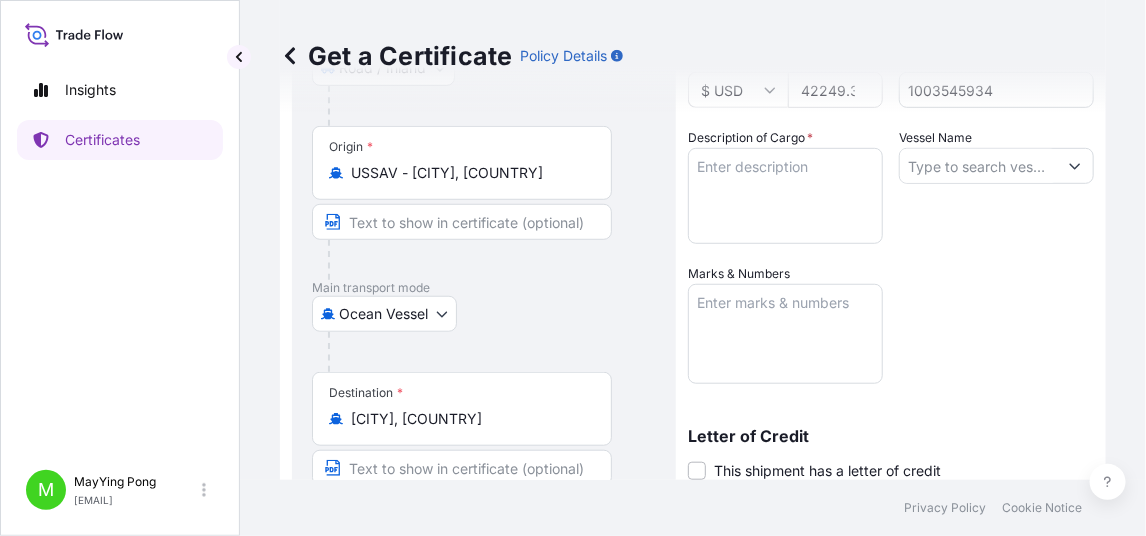 click on "Description of Cargo *" at bounding box center [785, 196] 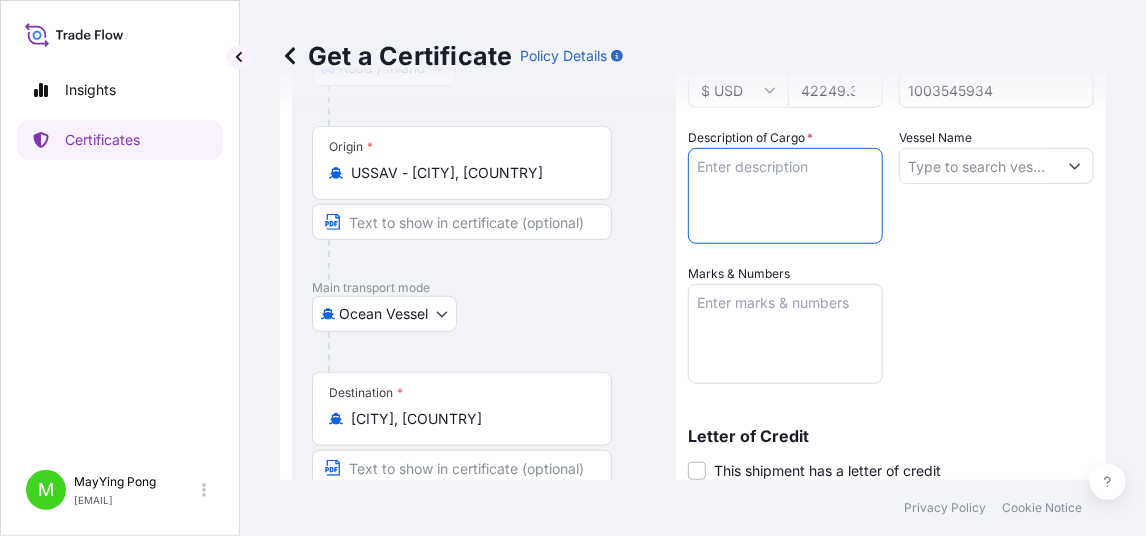 paste on "REACTINT® BLACK X77" 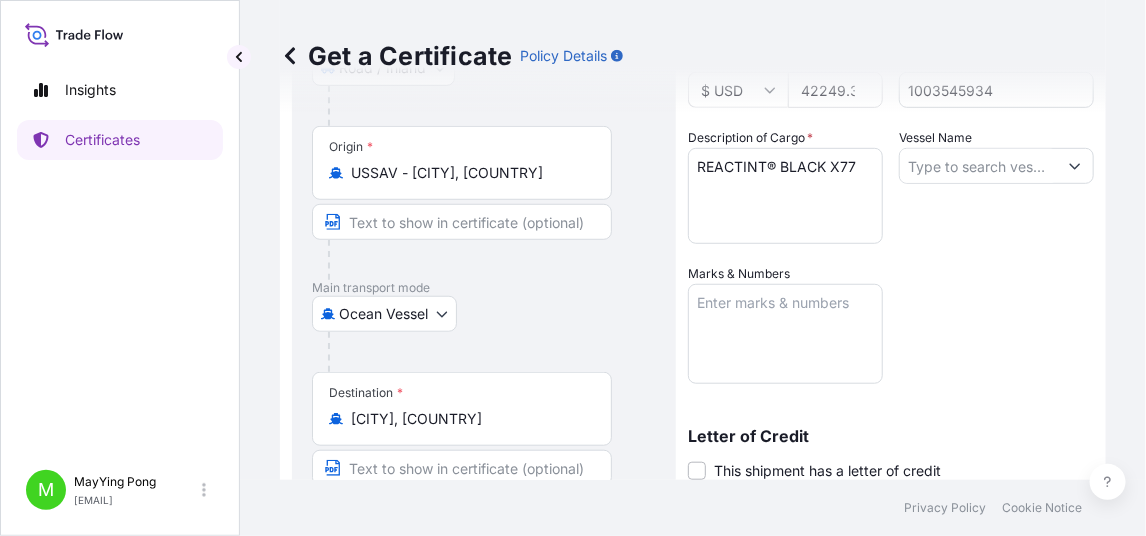 click on "REACTINT® BLACK X77" at bounding box center [785, 196] 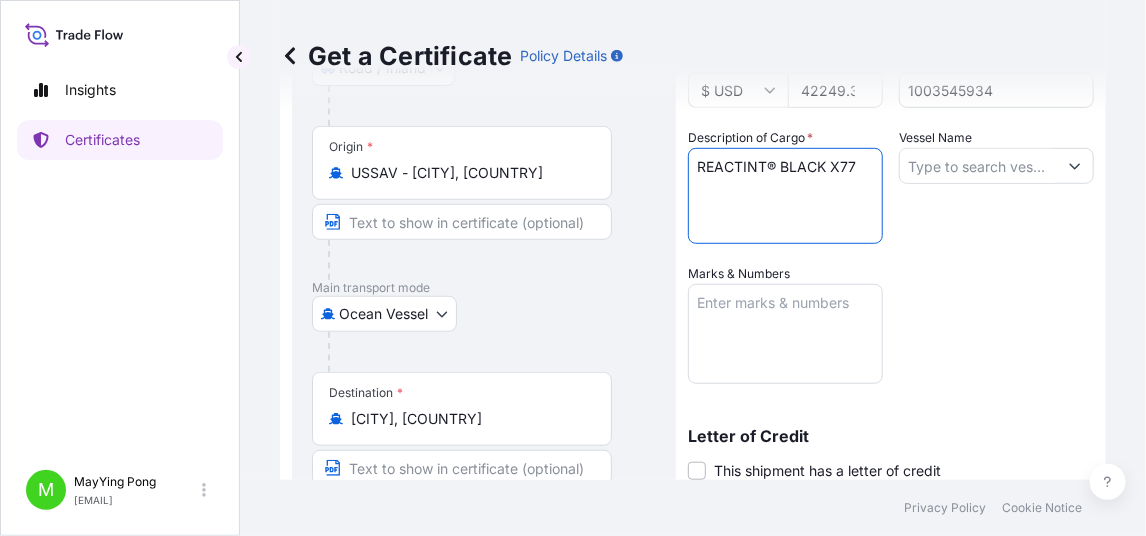 click on "REACTINT® BLACK X77" at bounding box center (785, 196) 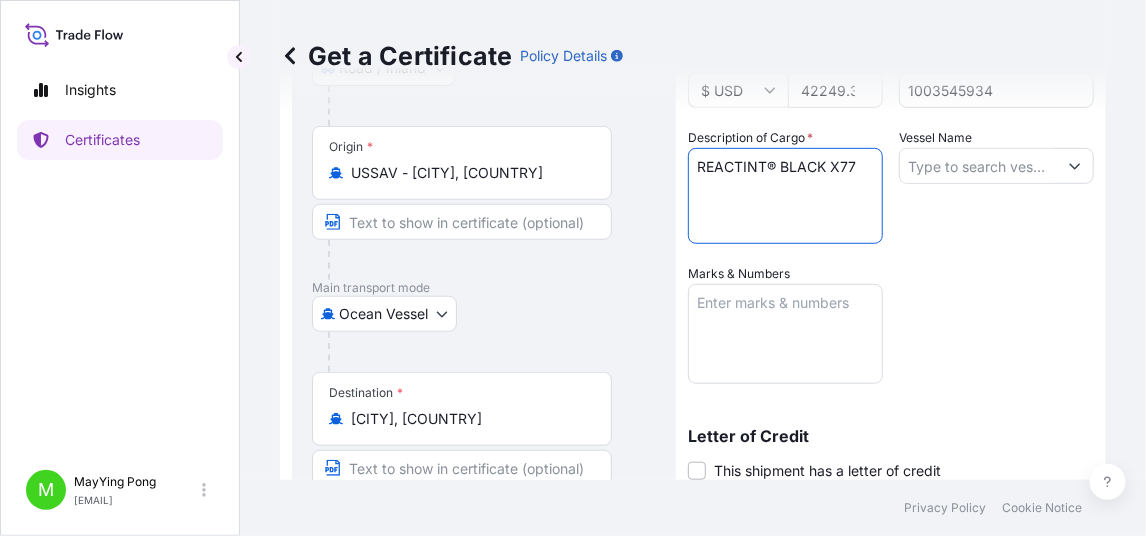paste on "REACTINT® YELLOW 2785" 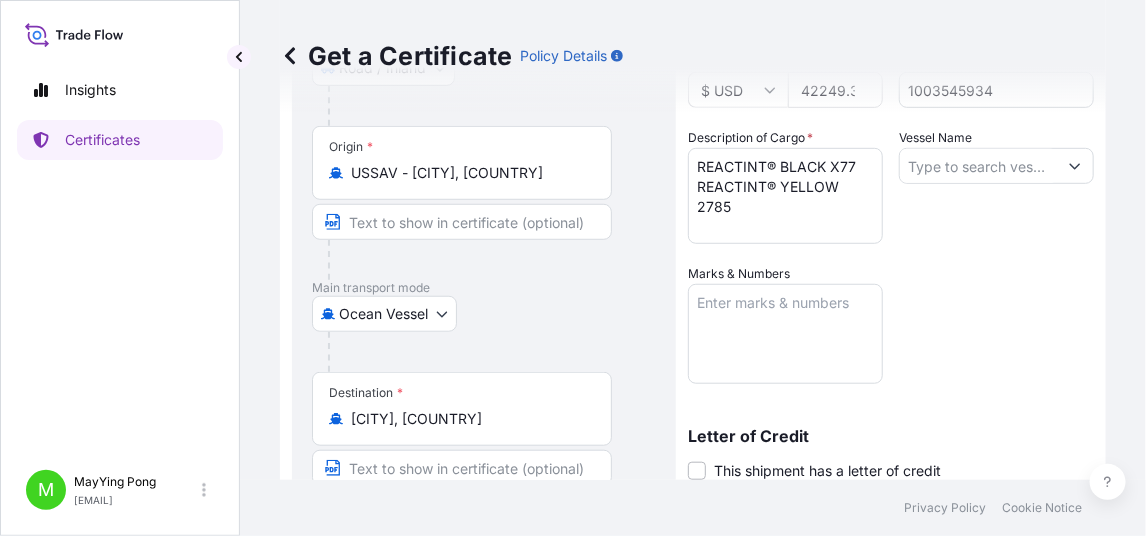 click on "REACTINT® BLACK X77
REACTINT® YELLOW 2785" at bounding box center [785, 196] 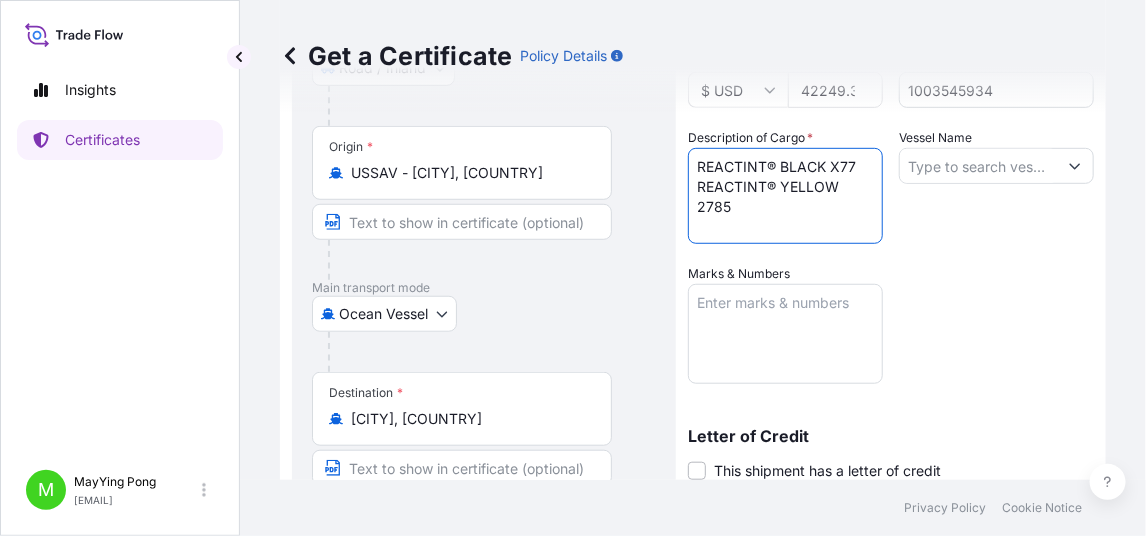 paste on "REACTINT® BLUE X3LV" 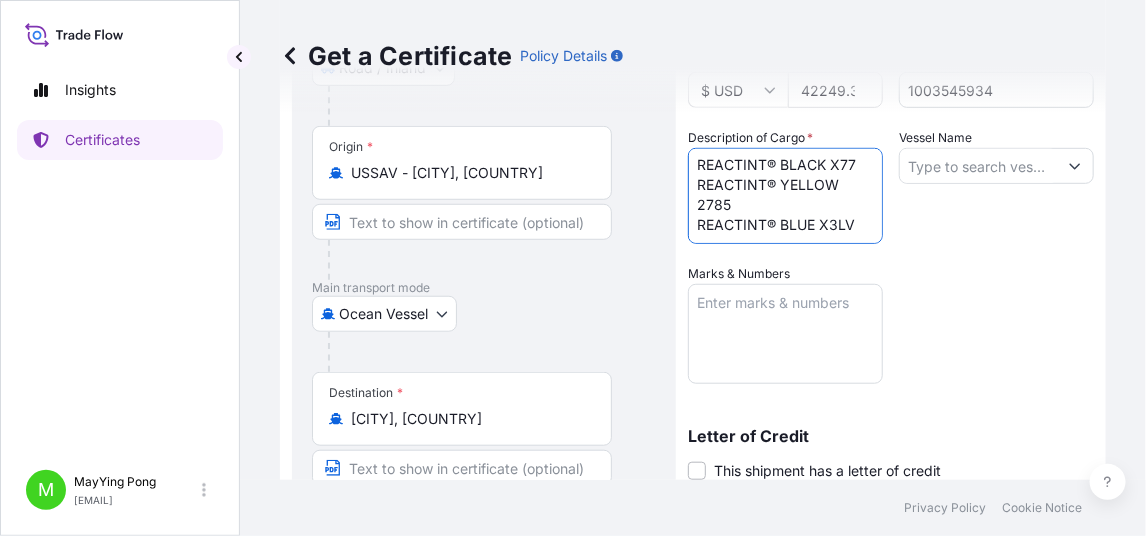 scroll, scrollTop: 31, scrollLeft: 0, axis: vertical 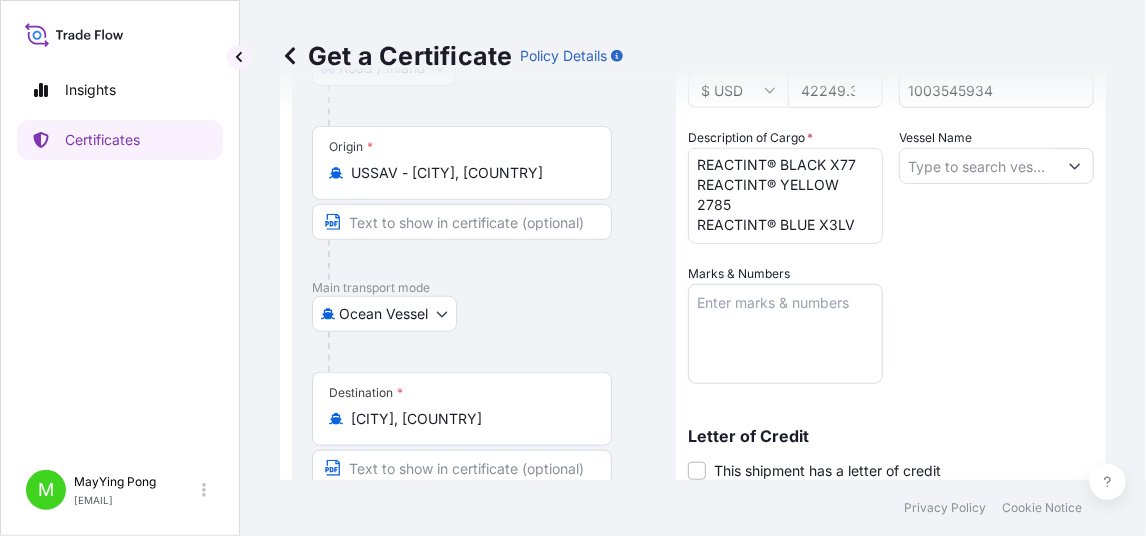 click on "REACTINT® BLACK X77
REACTINT® YELLOW 2785
REACTINT® BLUE X3LV" at bounding box center (785, 196) 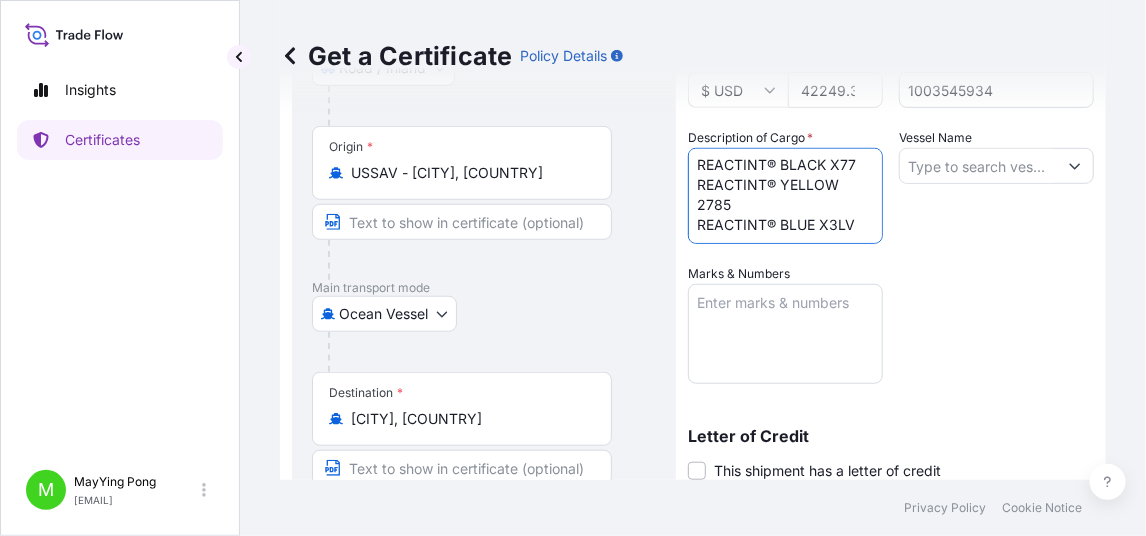scroll, scrollTop: 51, scrollLeft: 0, axis: vertical 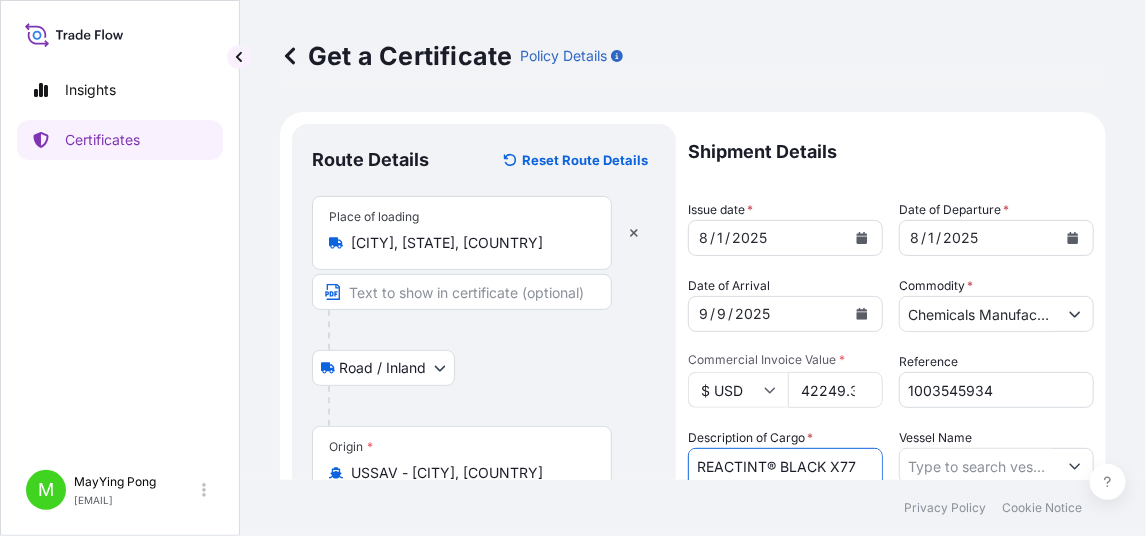 click on "REACTINT® BLACK X77
REACTINT® YELLOW 2785
REACTINT® BLUE X3LV
REACTINT® BLUE DX8" at bounding box center [785, 496] 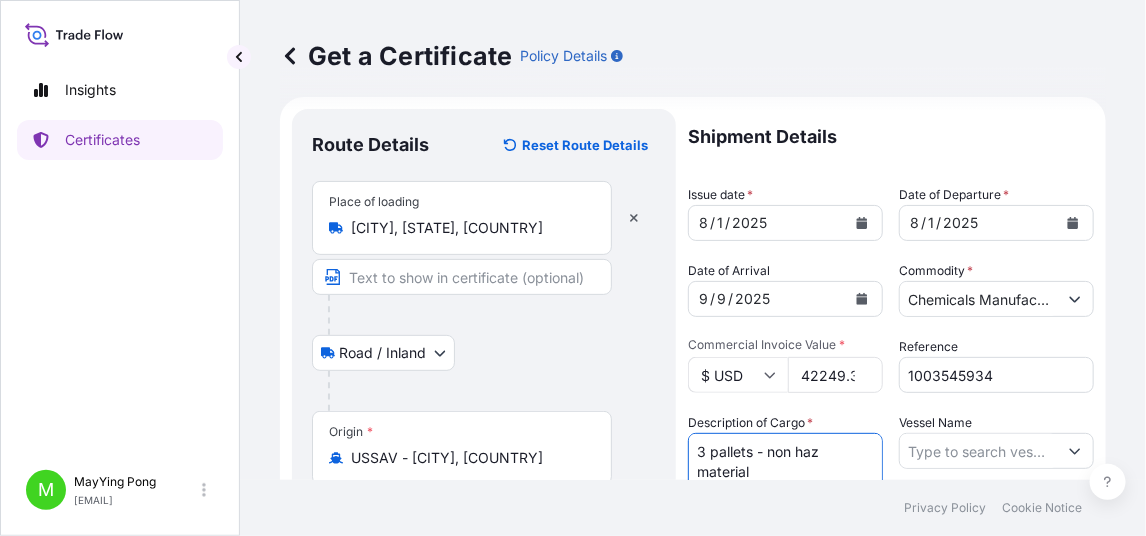 type on "3 pallets - non haz material
REACTINT® BLACK X77
REACTINT® YELLOW 2785
REACTINT® BLUE X3LV
REACTINT® BLUE DX8" 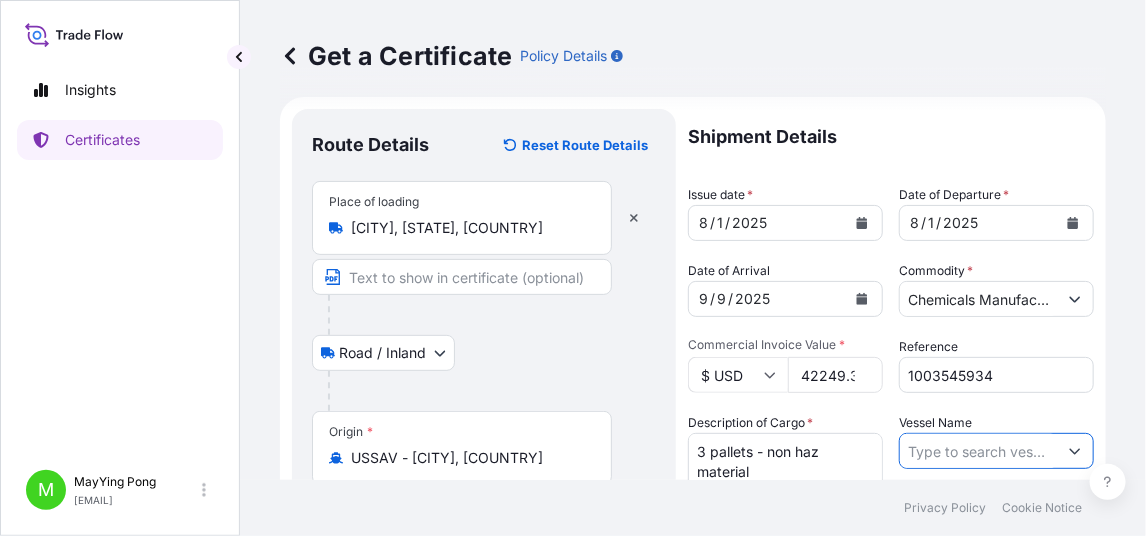 paste on "ONE EAGLE" 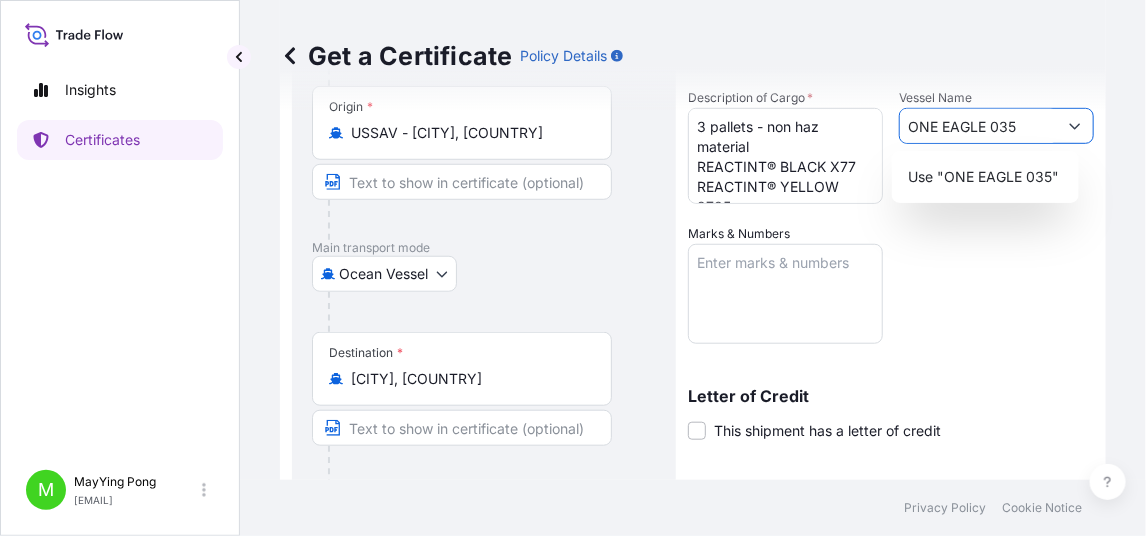 scroll, scrollTop: 315, scrollLeft: 0, axis: vertical 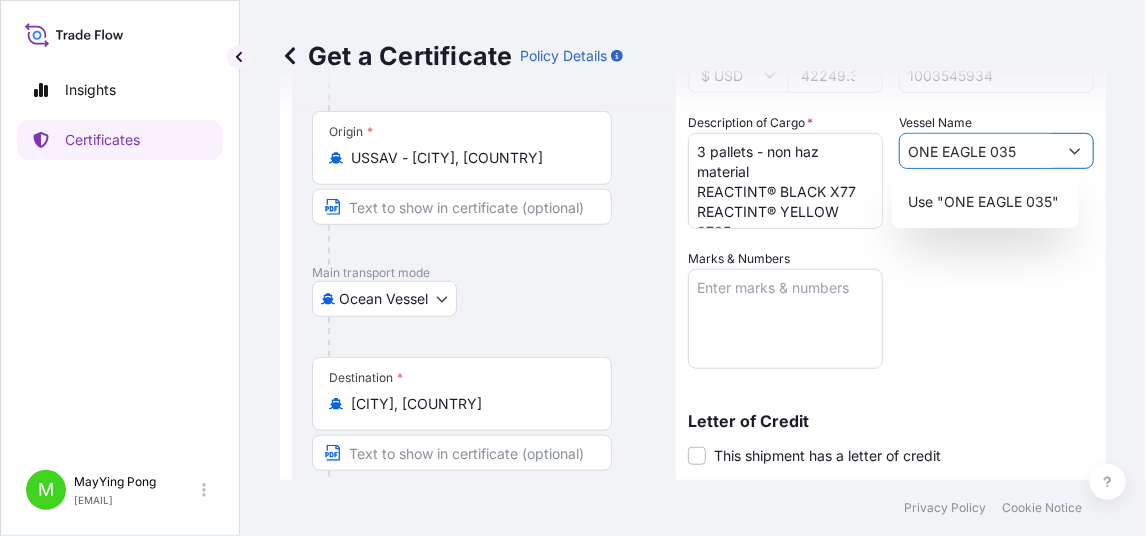 type on "ONE EAGLE 035" 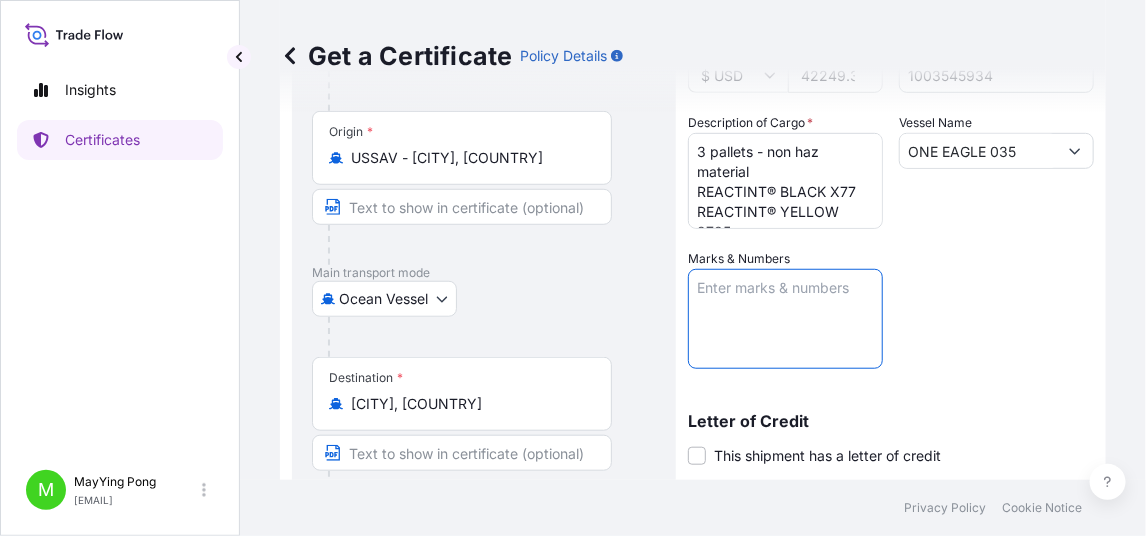 click on "Marks & Numbers" at bounding box center (785, 319) 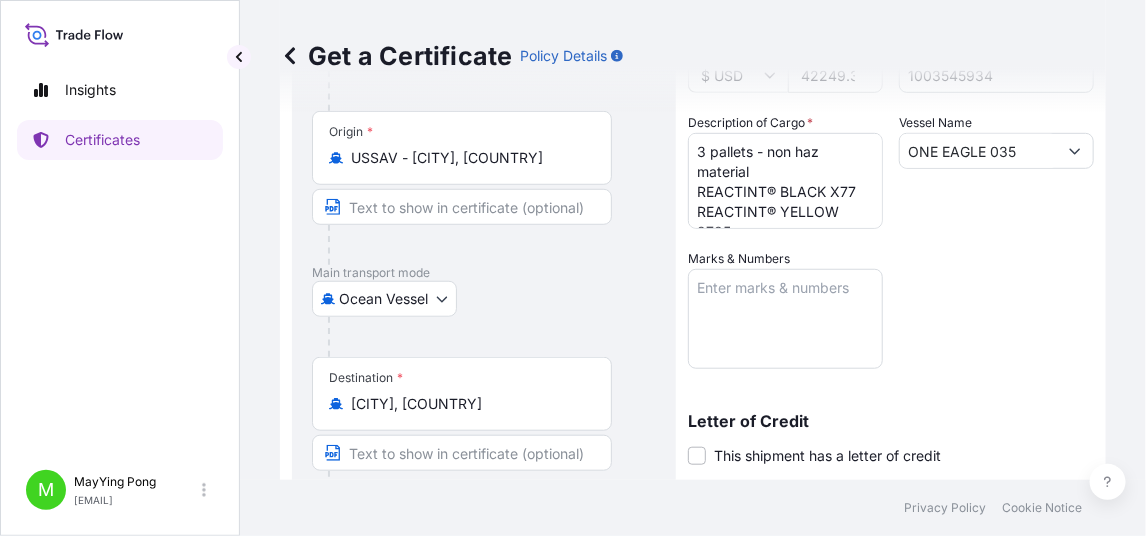 click on "Marks & Numbers" at bounding box center [785, 319] 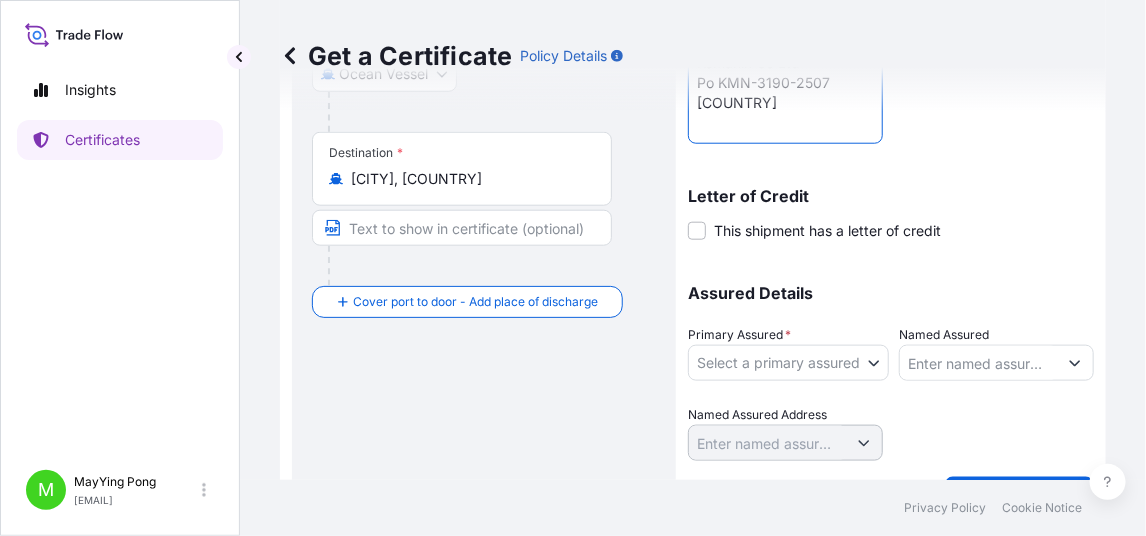 scroll, scrollTop: 587, scrollLeft: 0, axis: vertical 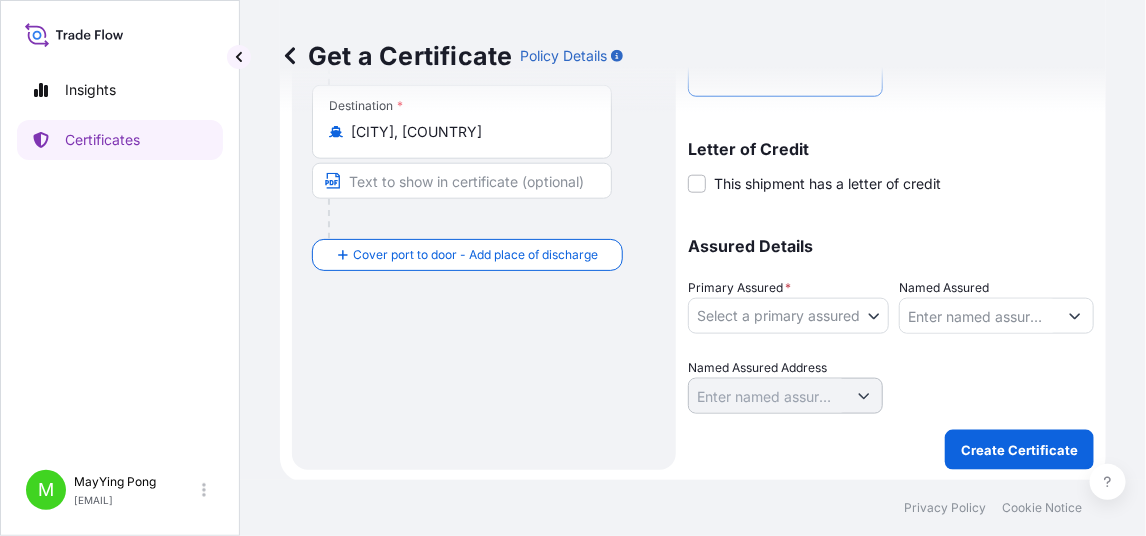 type on "Kemanik Co Ltd
Po KMN-3190-2507
[COUNTRY]" 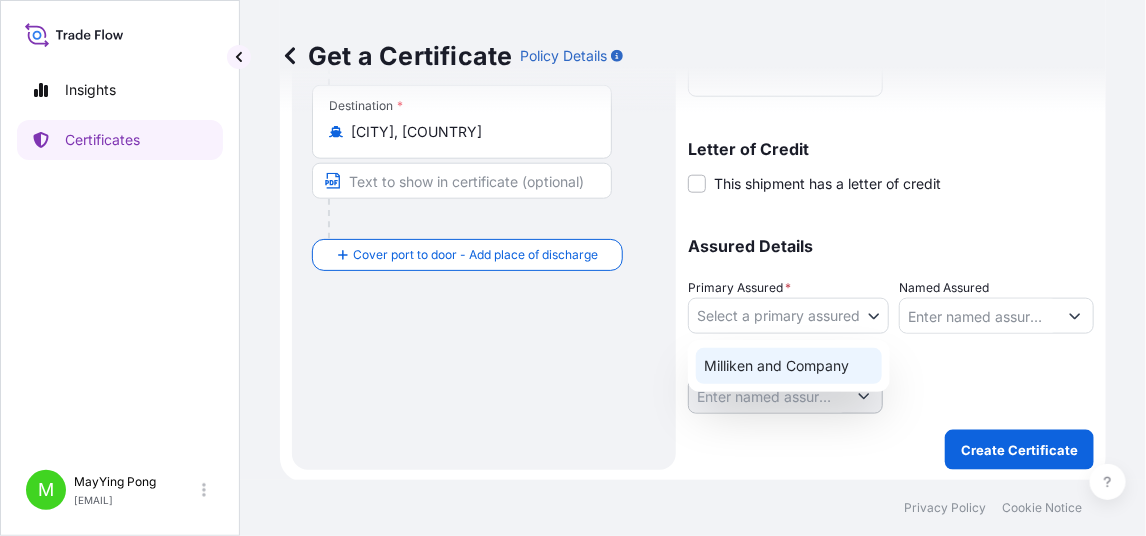 click on "Milliken and Company" at bounding box center (789, 366) 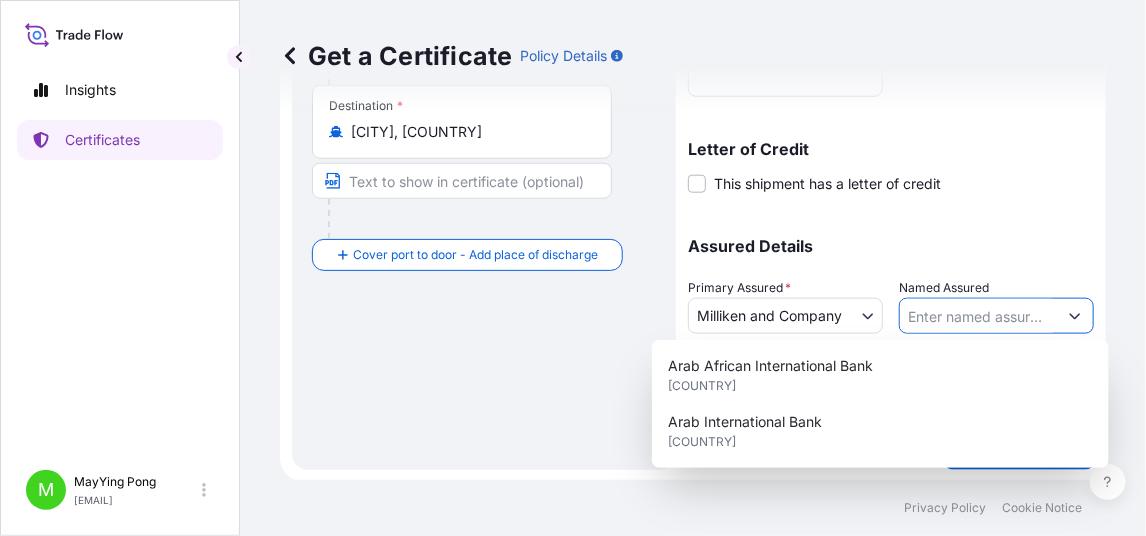 click on "Named Assured" at bounding box center (978, 316) 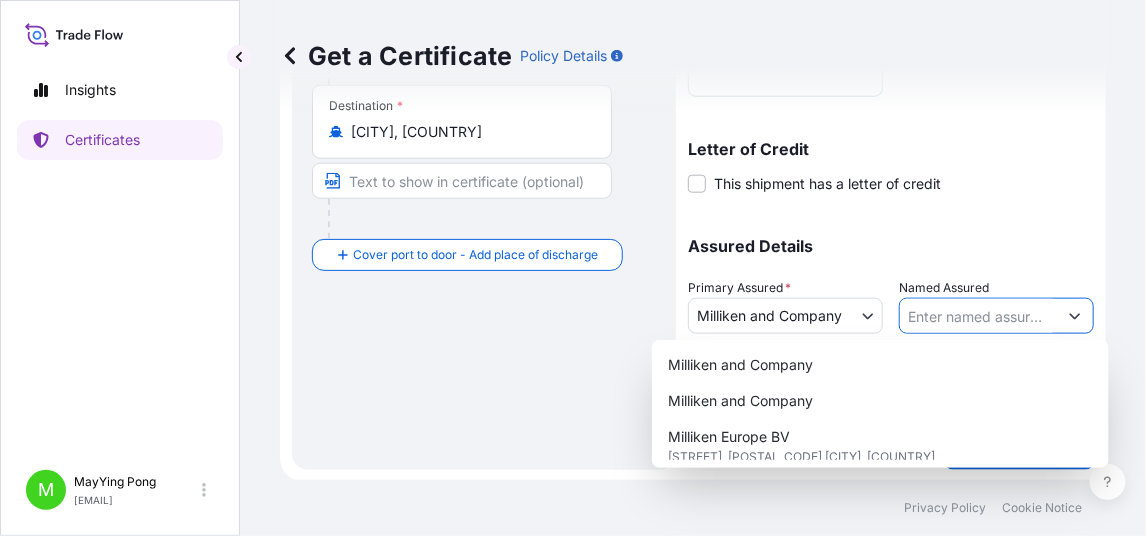 scroll, scrollTop: 399, scrollLeft: 0, axis: vertical 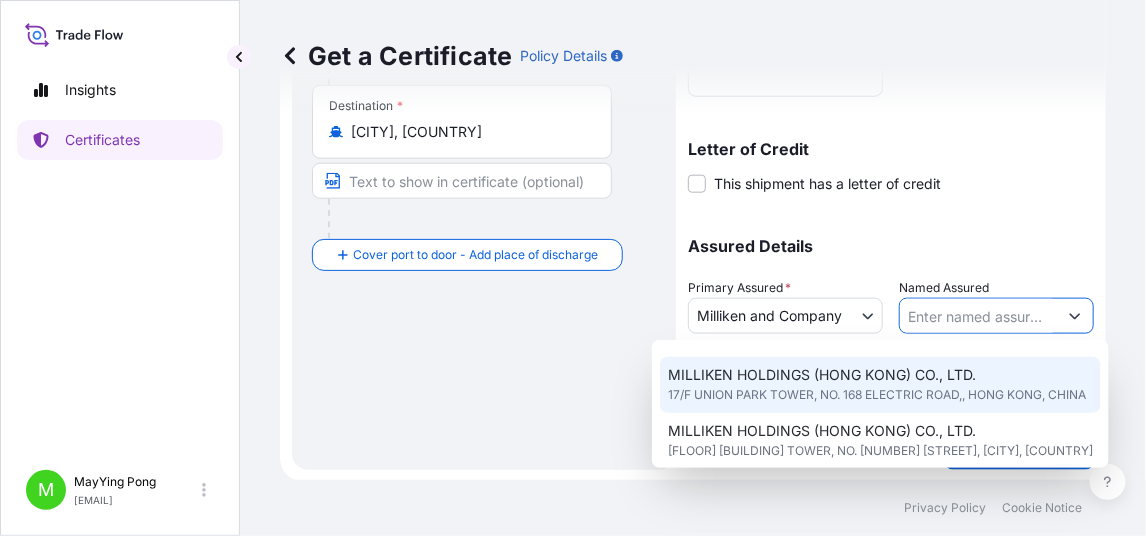 click on "17/F UNION PARK TOWER, NO. 168  ELECTRIC ROAD,, HONG KONG, CHINA" at bounding box center [877, 395] 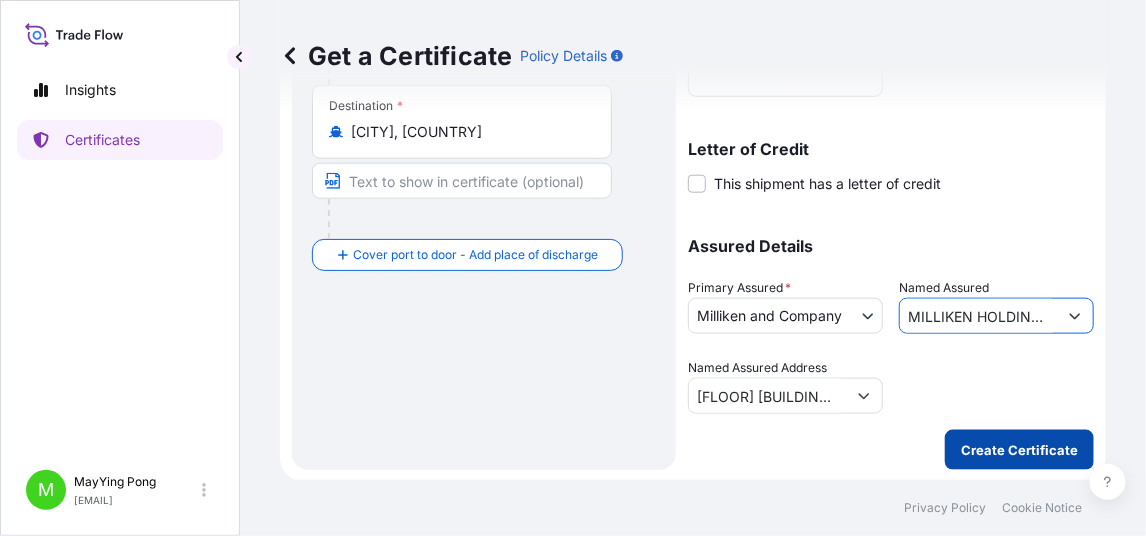click on "Create Certificate" at bounding box center [1019, 450] 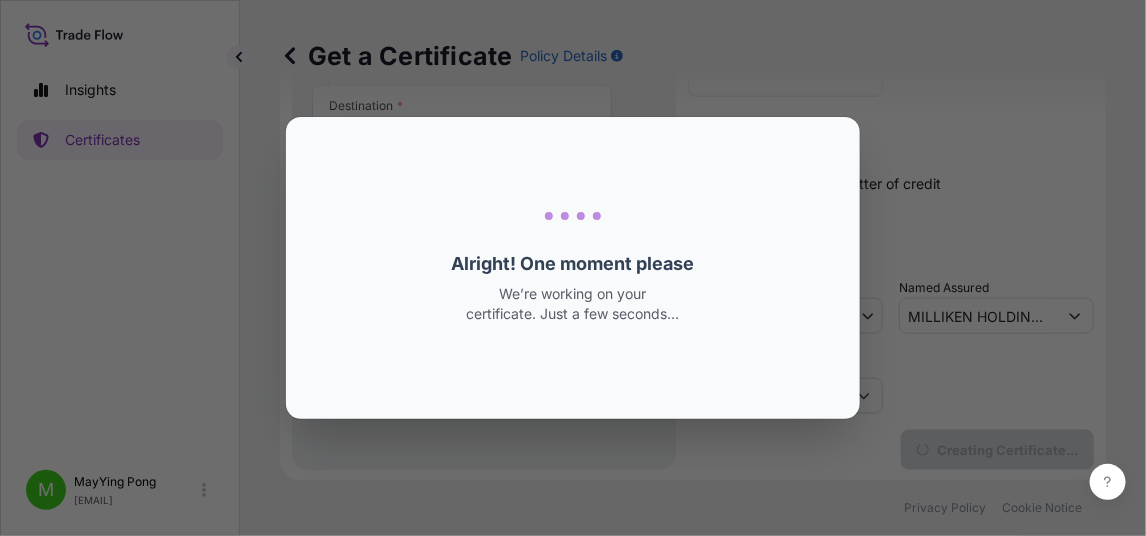 scroll, scrollTop: 0, scrollLeft: 0, axis: both 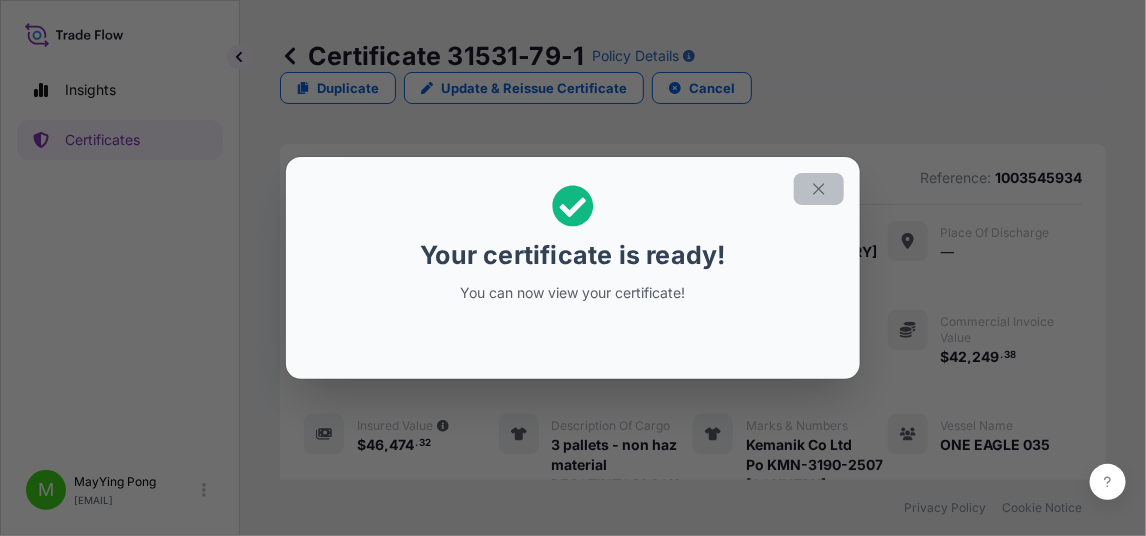 click 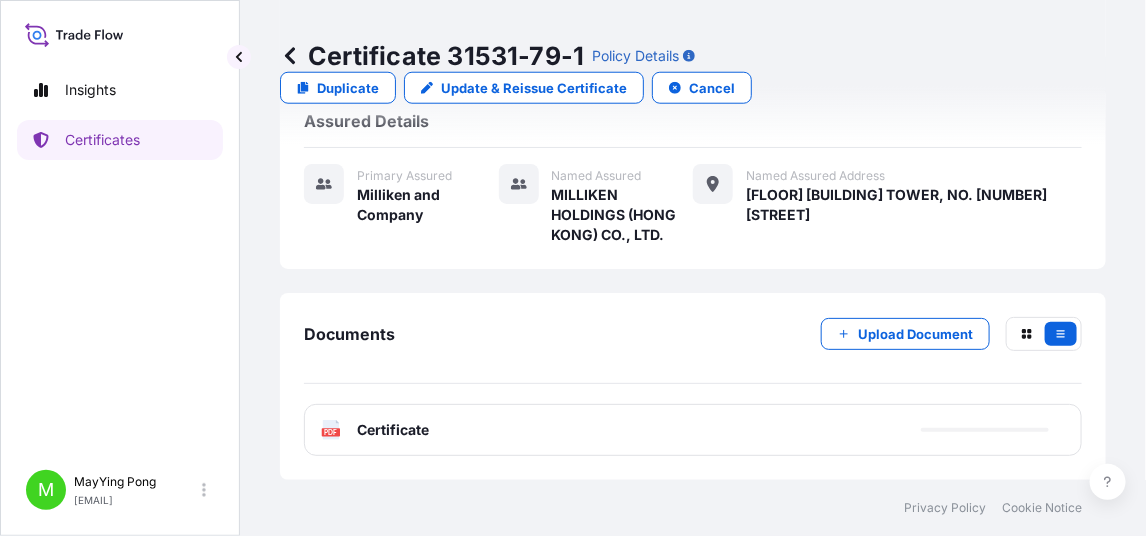 scroll, scrollTop: 611, scrollLeft: 0, axis: vertical 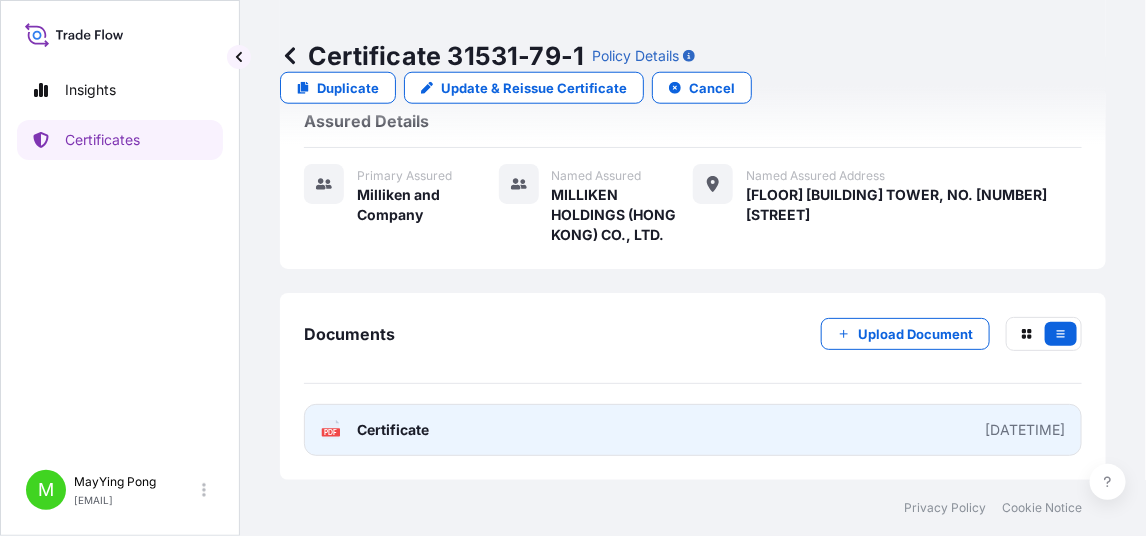 click 